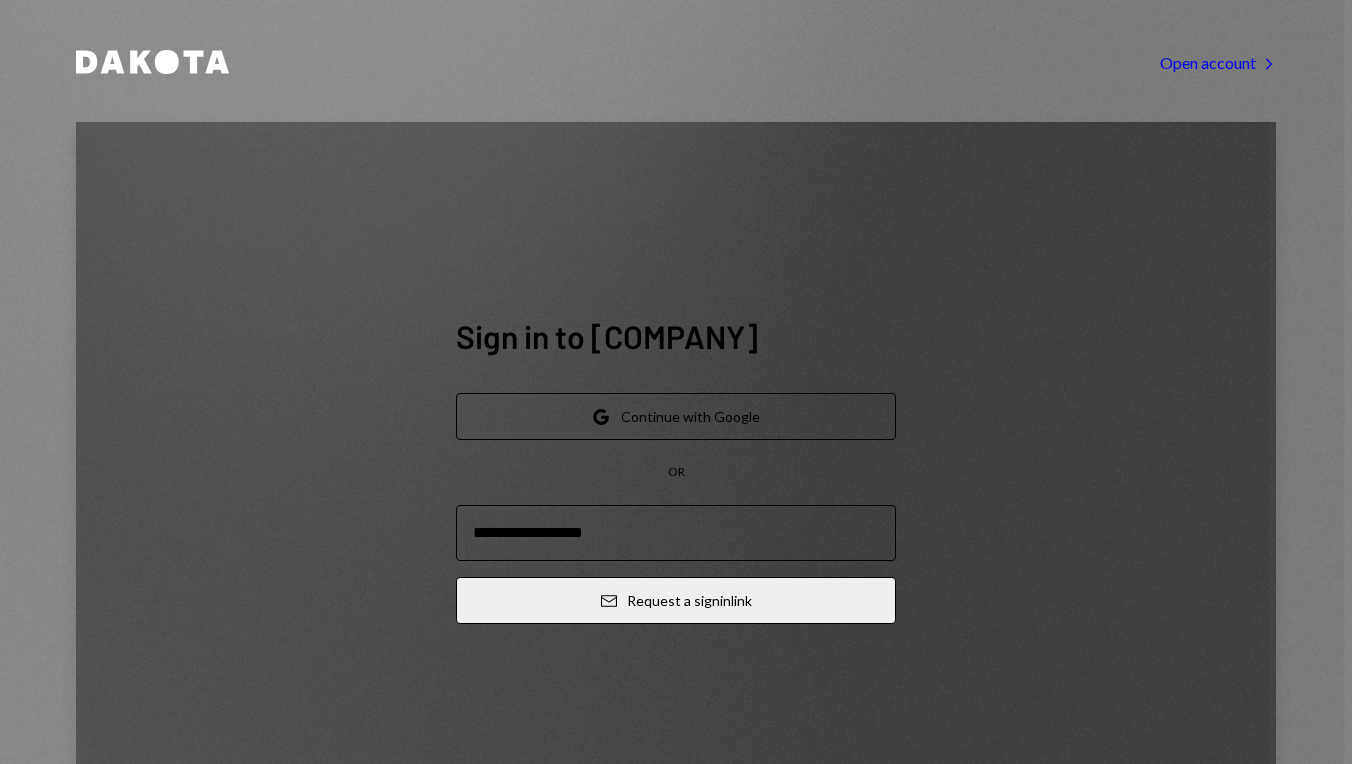 scroll, scrollTop: 0, scrollLeft: 0, axis: both 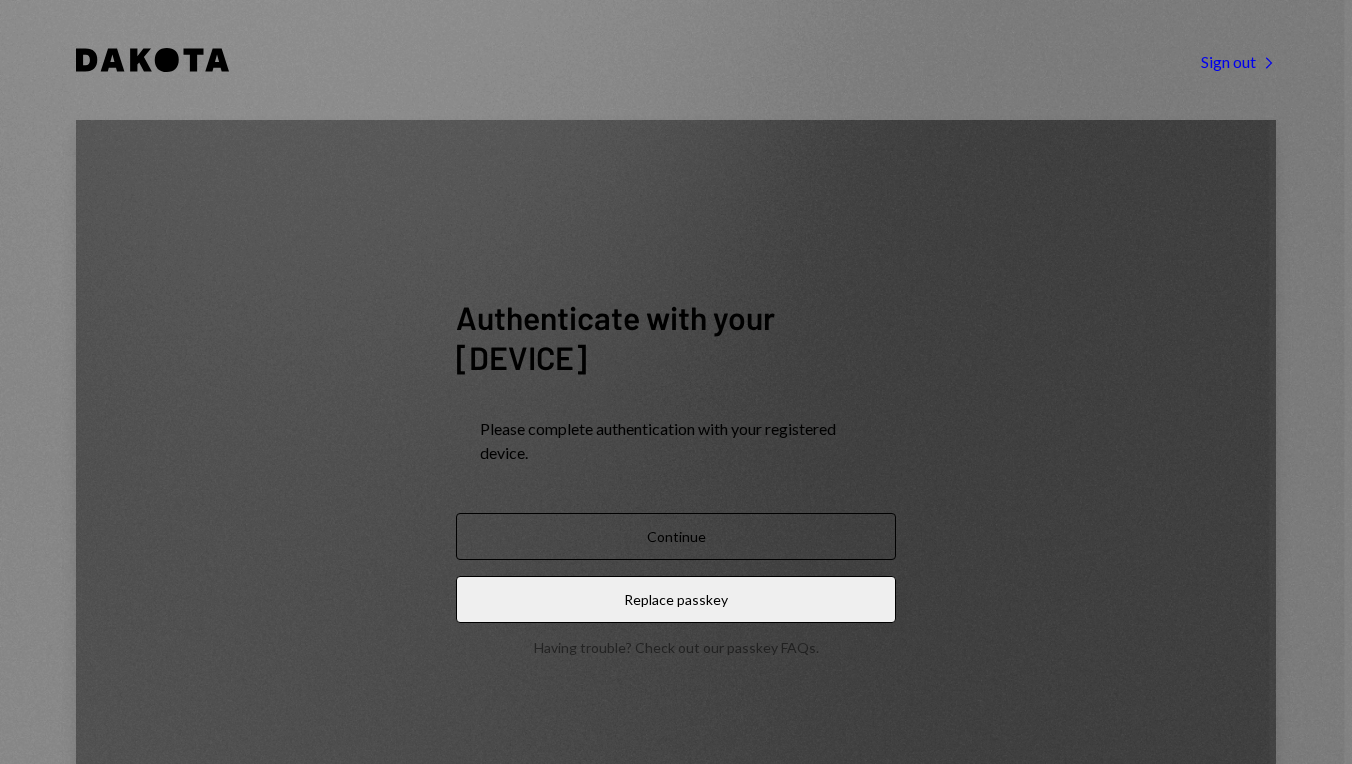 click on "Continue" at bounding box center [676, 536] 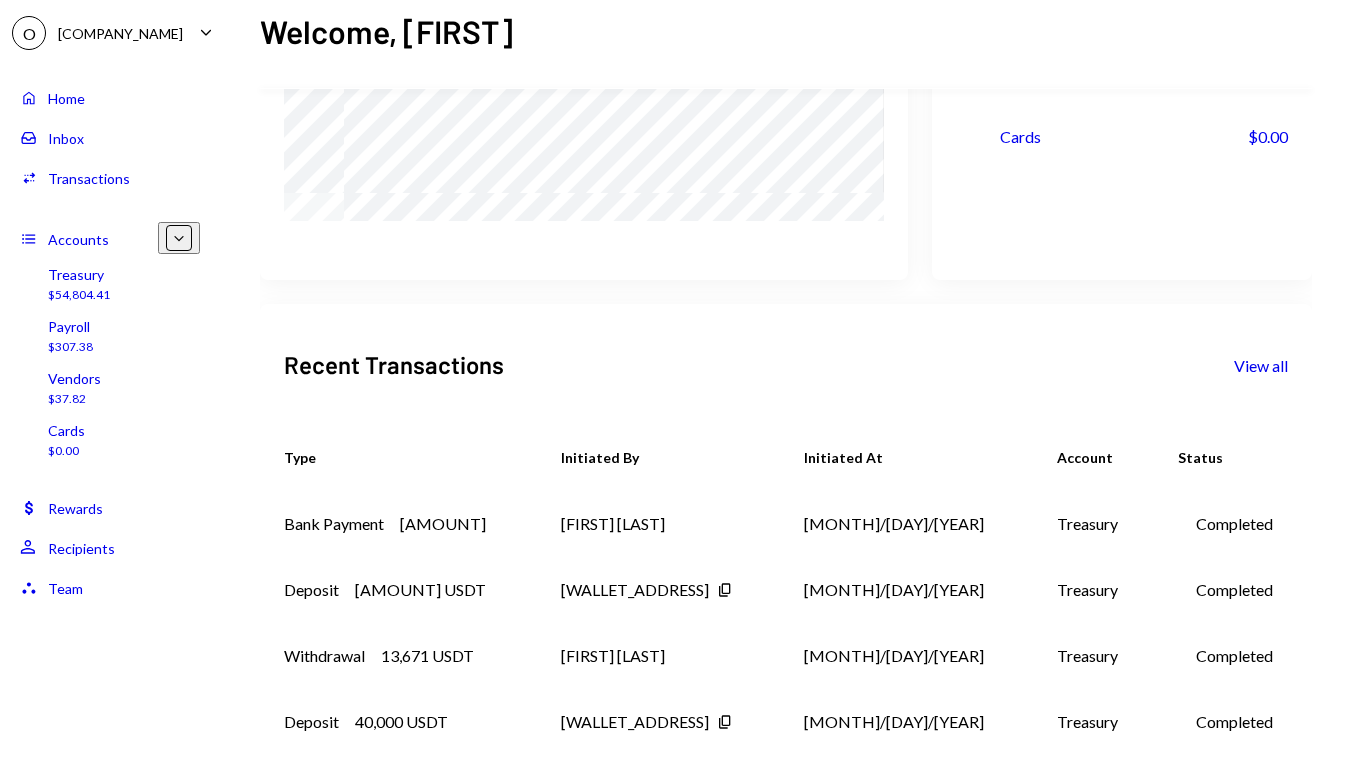 scroll, scrollTop: 347, scrollLeft: 0, axis: vertical 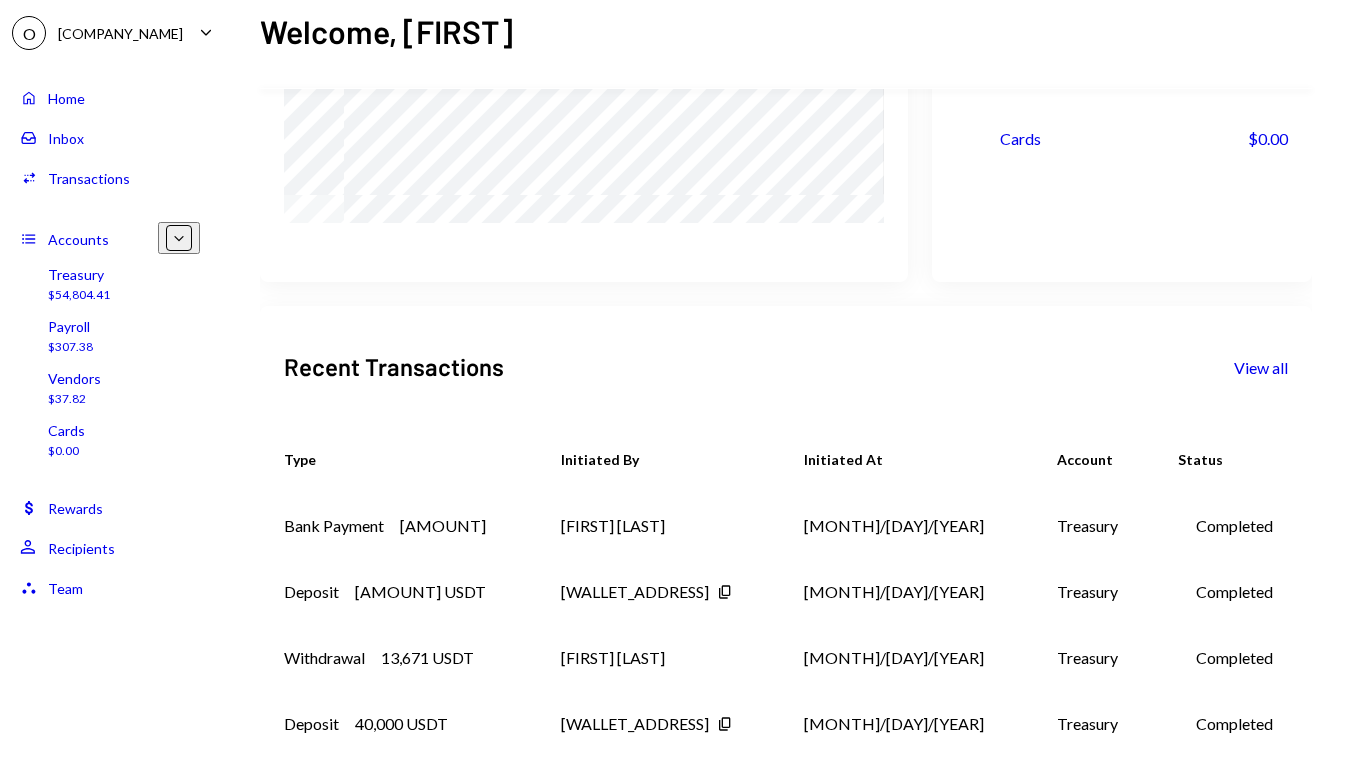 click on "Recipients" at bounding box center (81, 548) 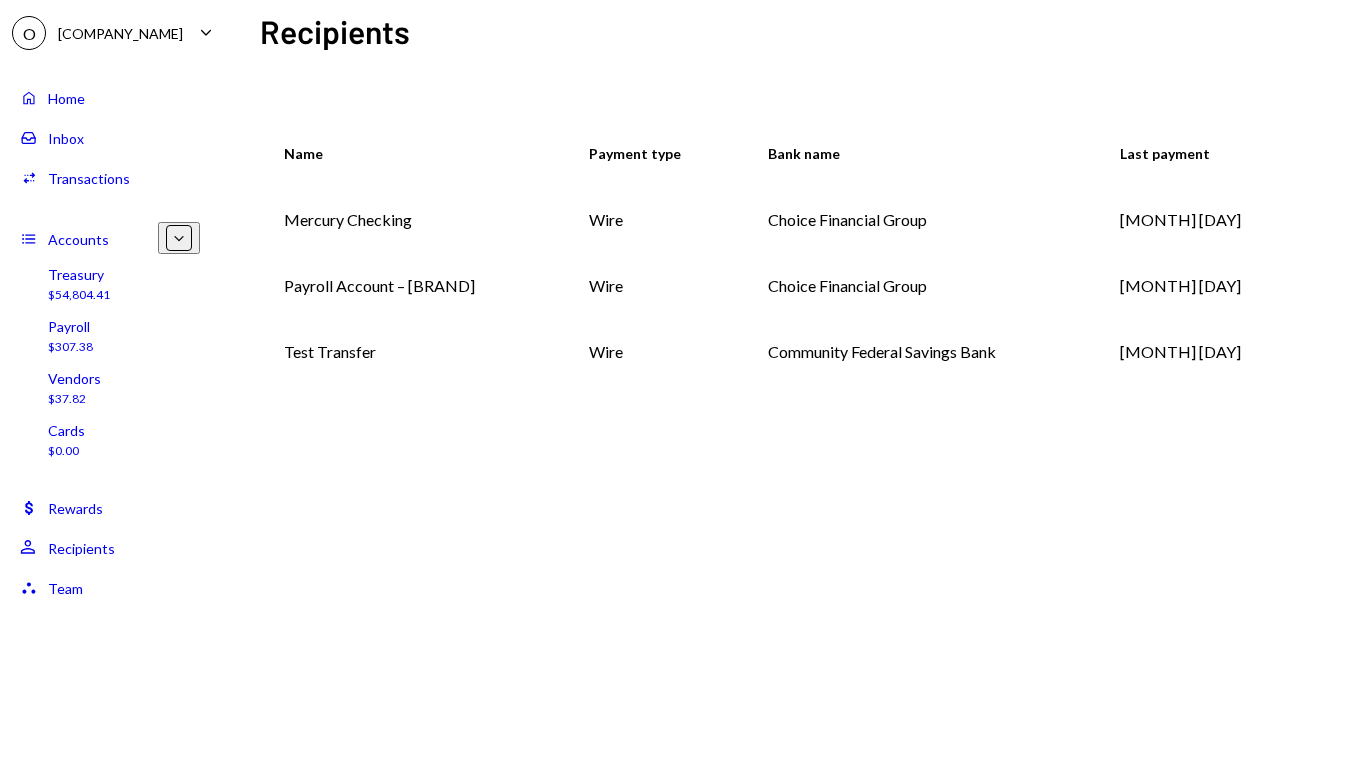 scroll, scrollTop: 0, scrollLeft: 0, axis: both 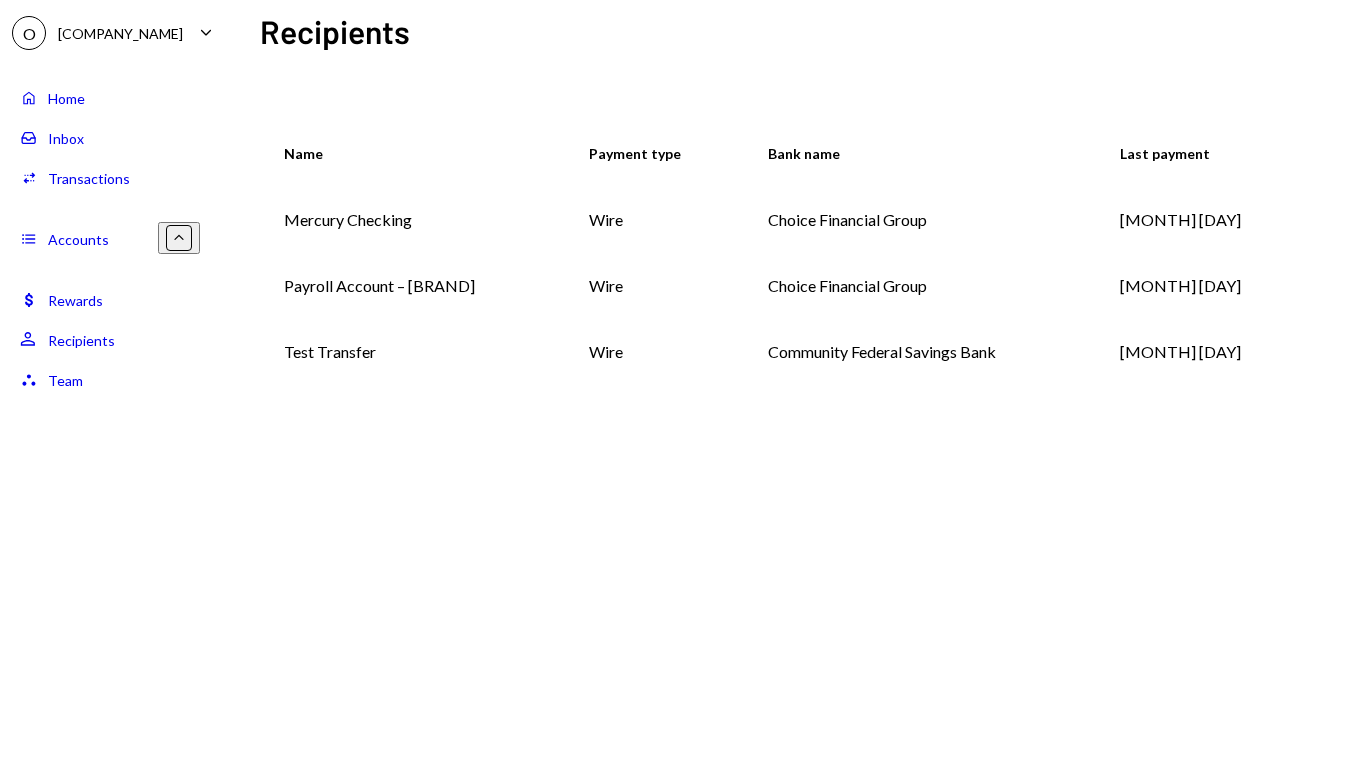 click on "Caret Up" at bounding box center [179, 238] 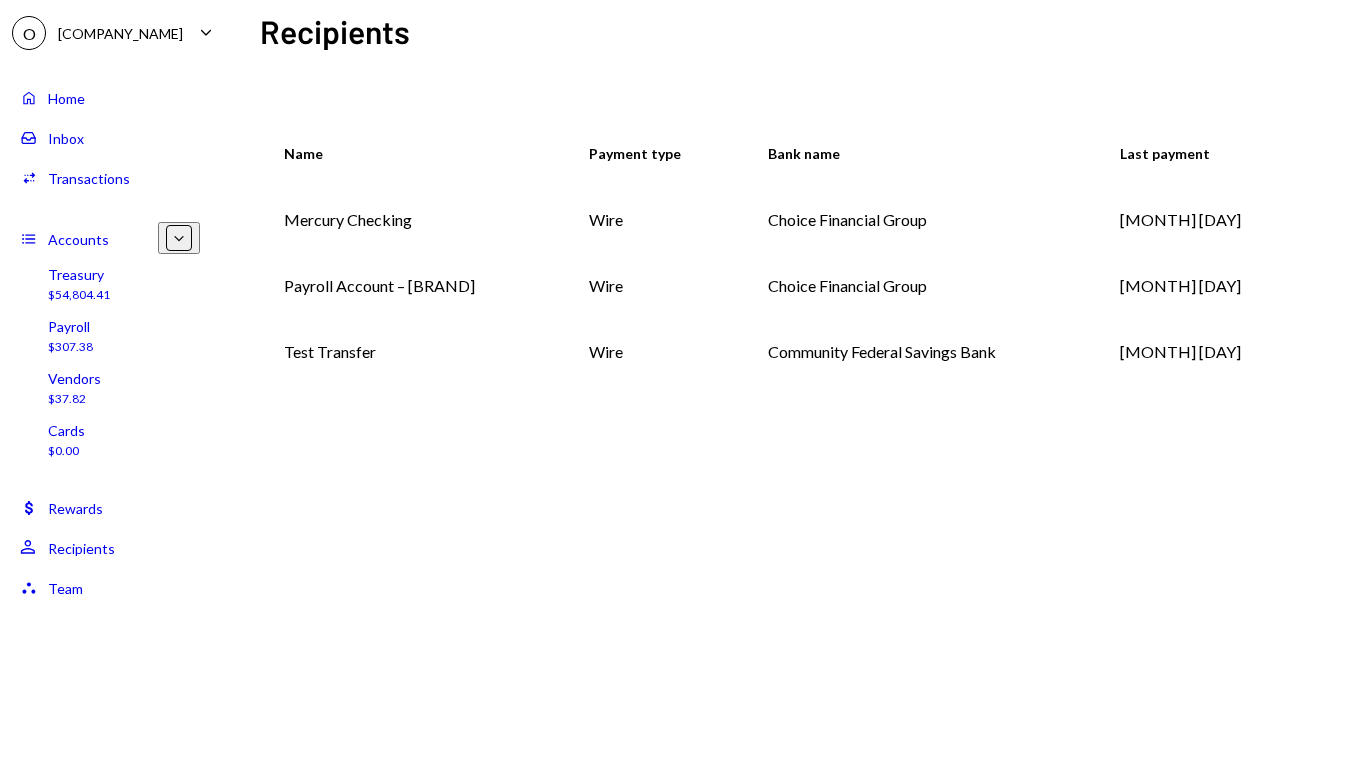 click on "Activities Transactions" at bounding box center [110, 178] 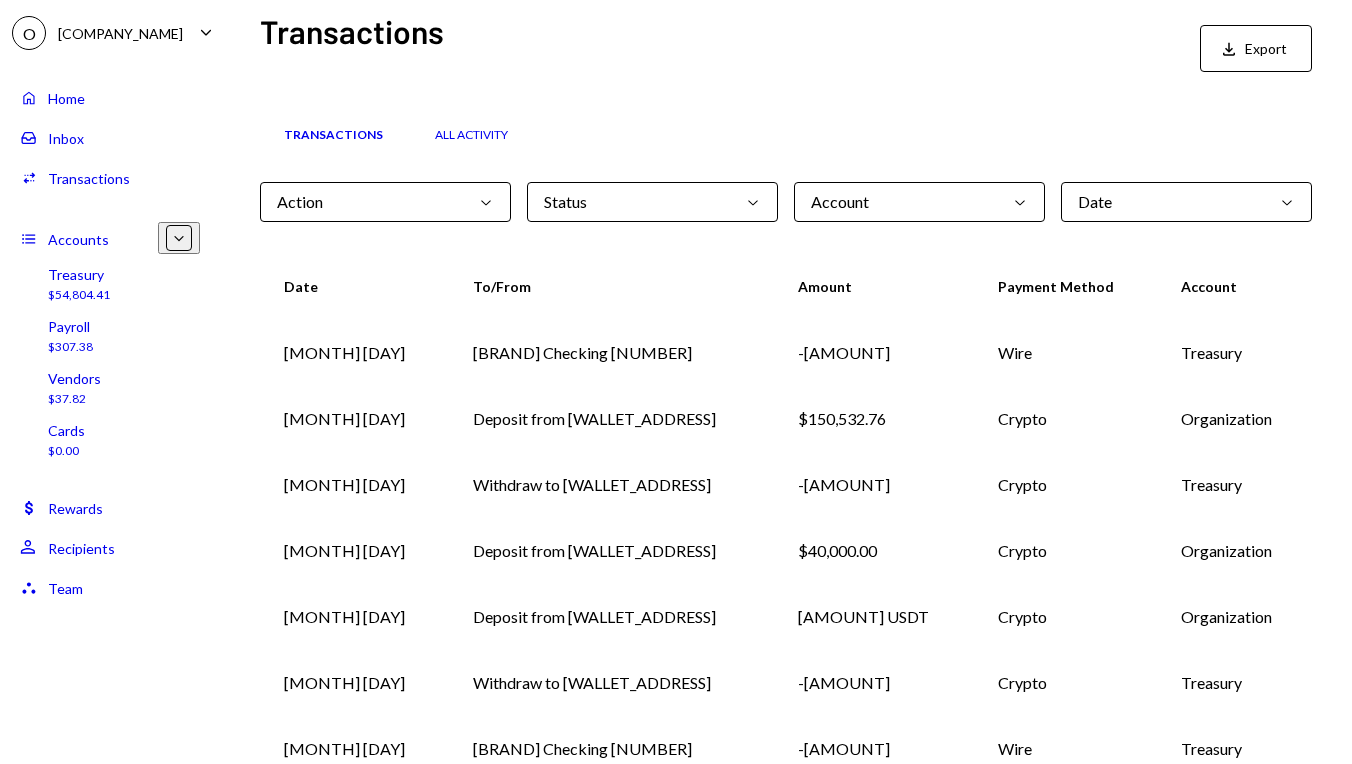 click on "All Activity" at bounding box center [471, 135] 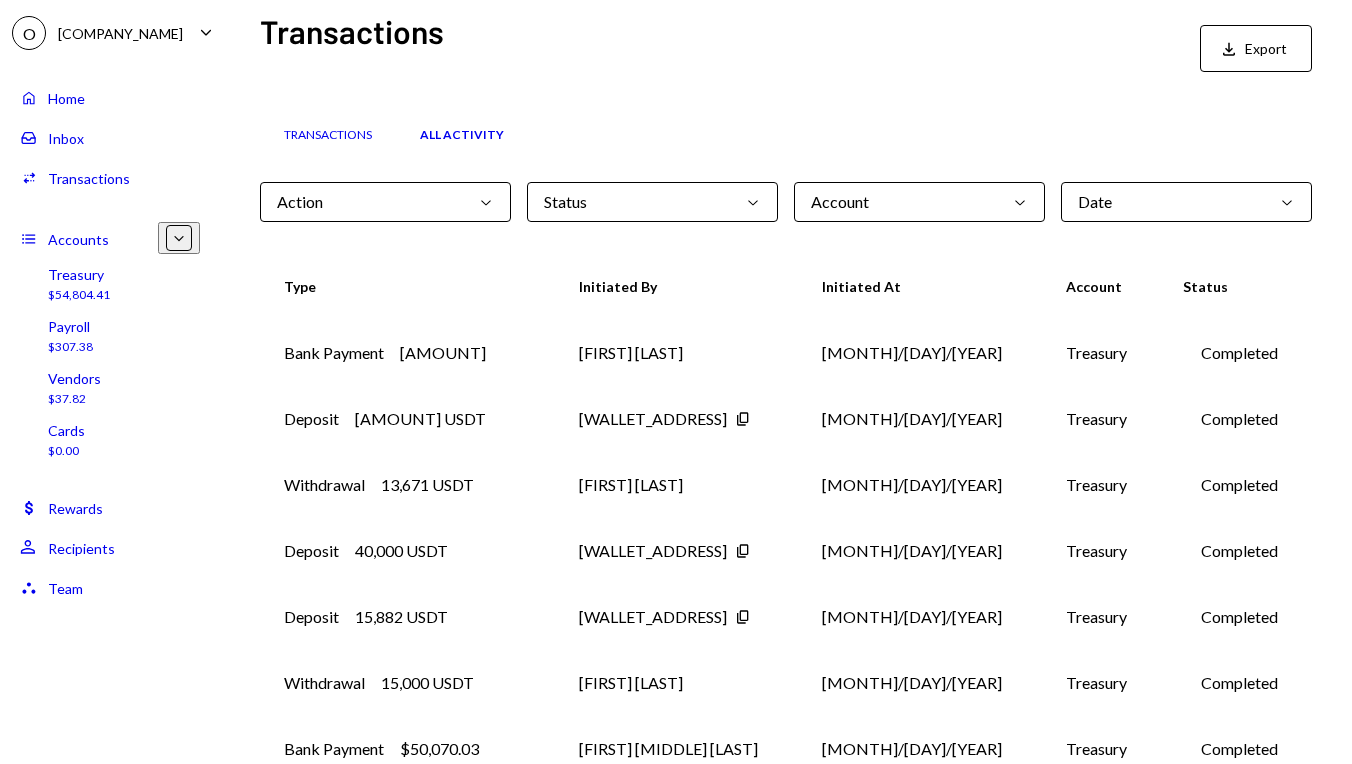 click on "Transactions" at bounding box center [328, 135] 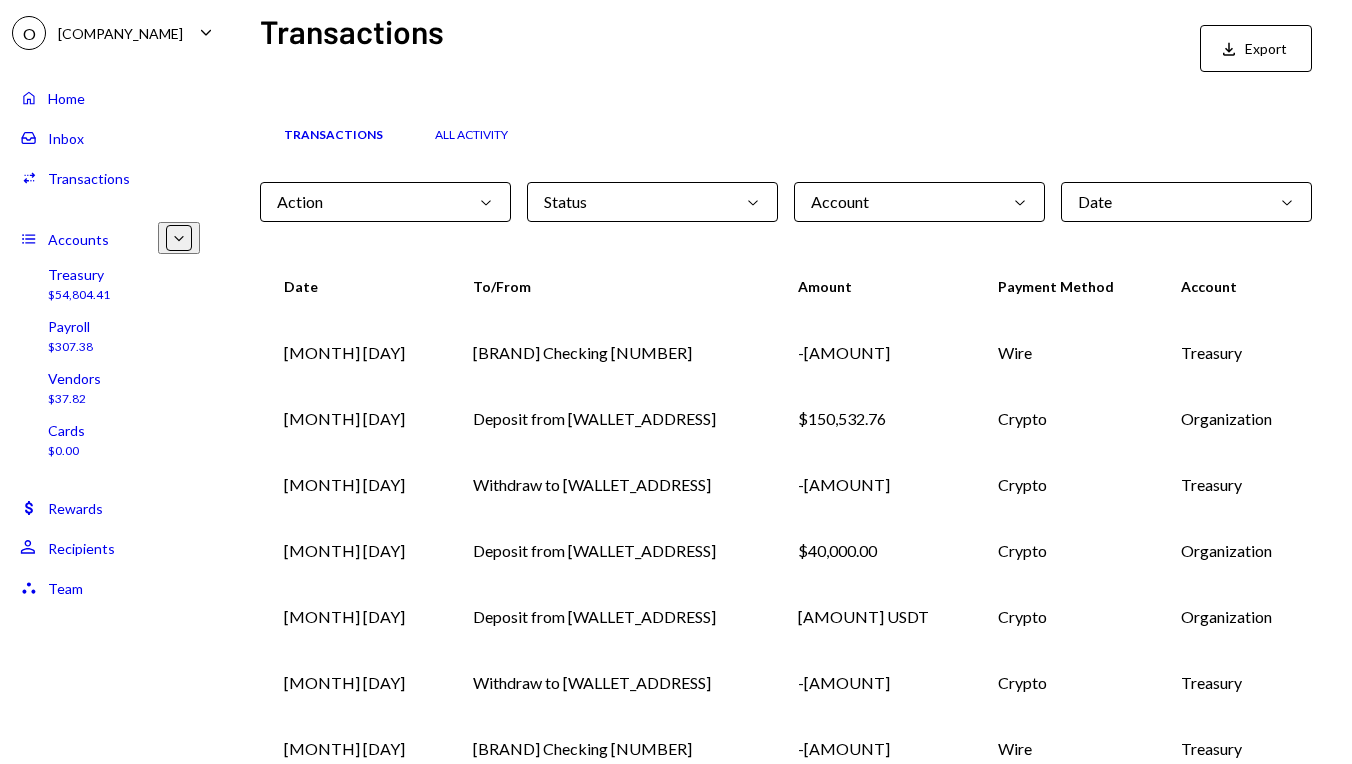 click on "Home" at bounding box center [66, 98] 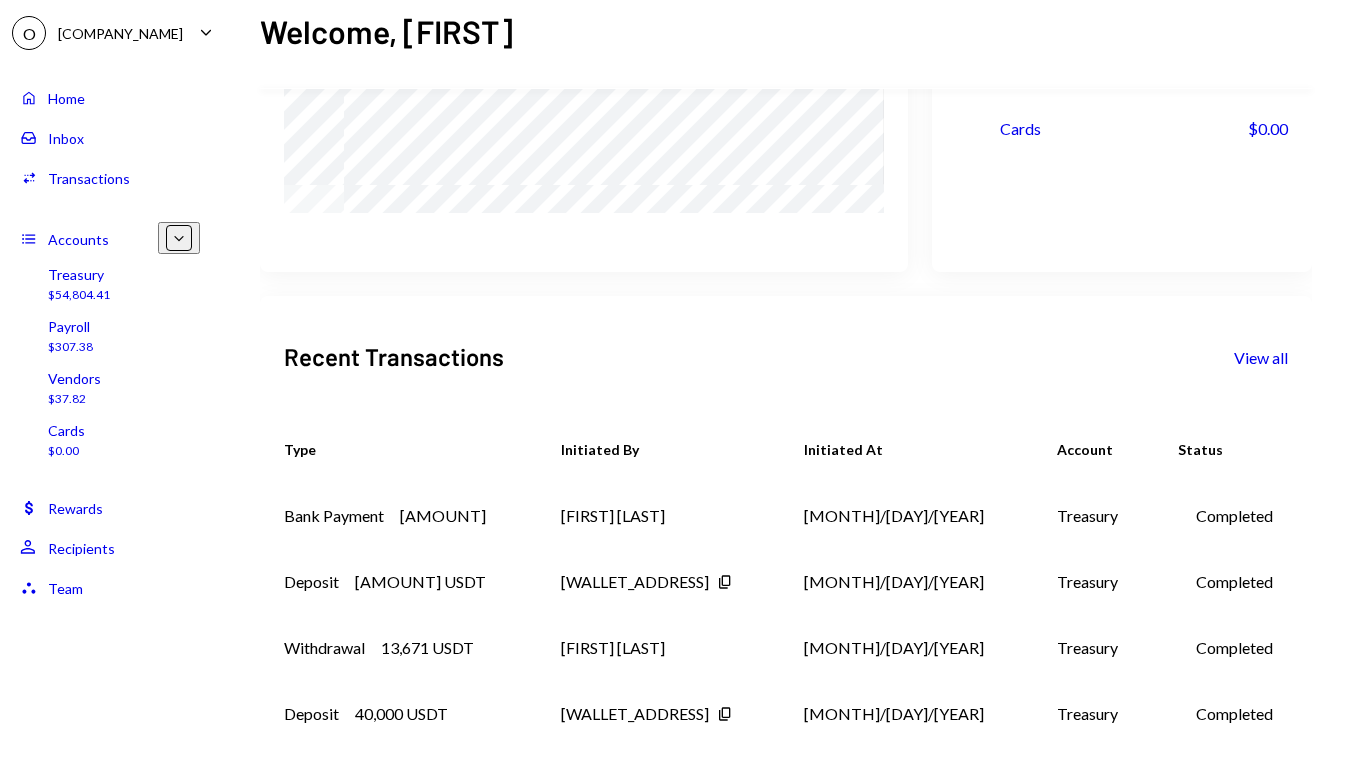 scroll, scrollTop: 349, scrollLeft: 0, axis: vertical 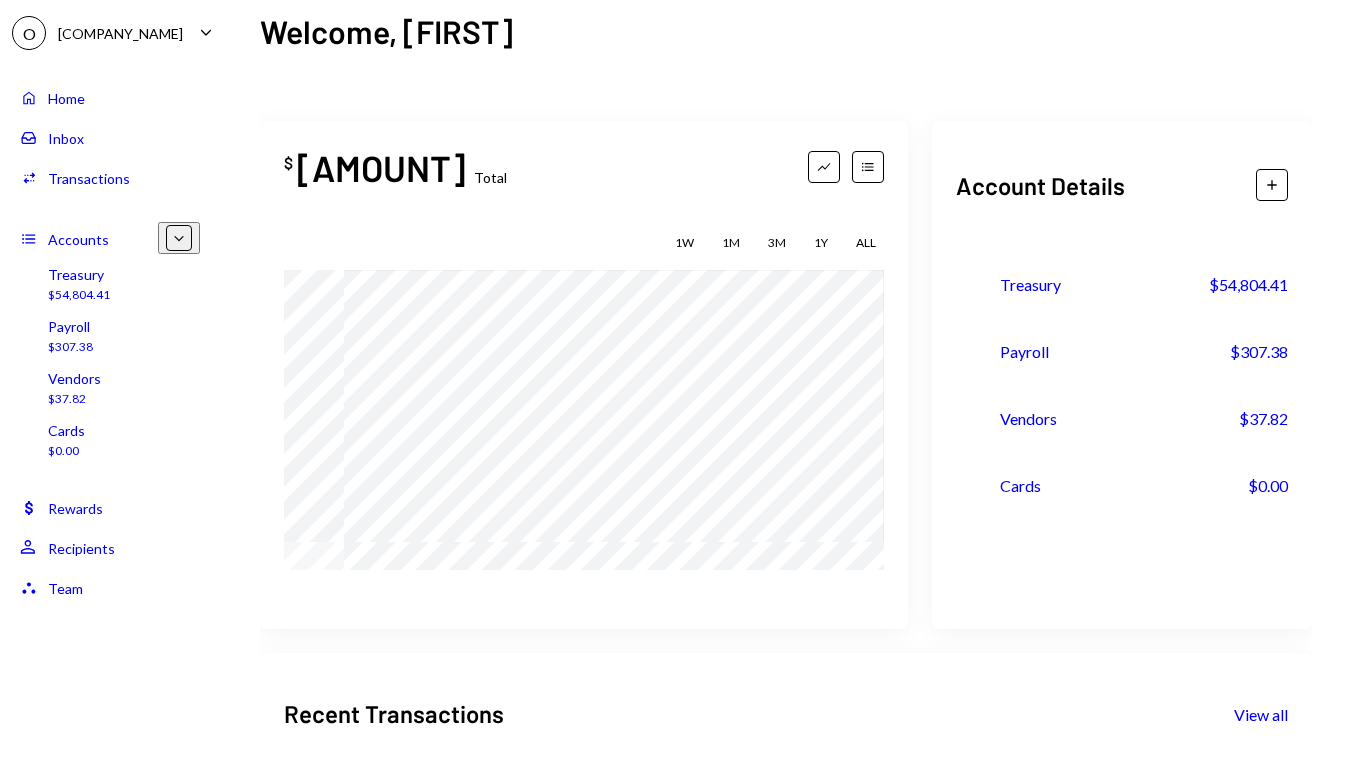 click on "Activities Transactions" at bounding box center (75, 178) 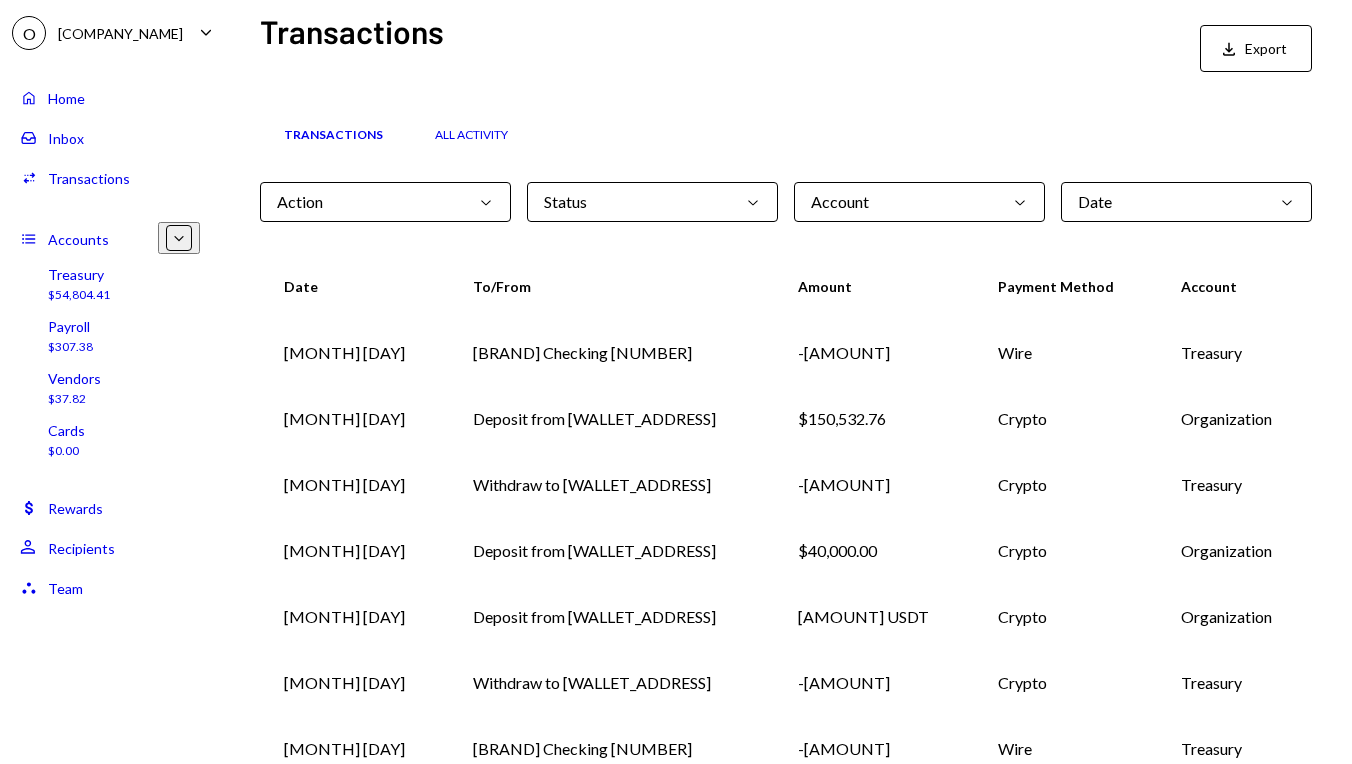 click on "Inbox Inbox" at bounding box center (110, 138) 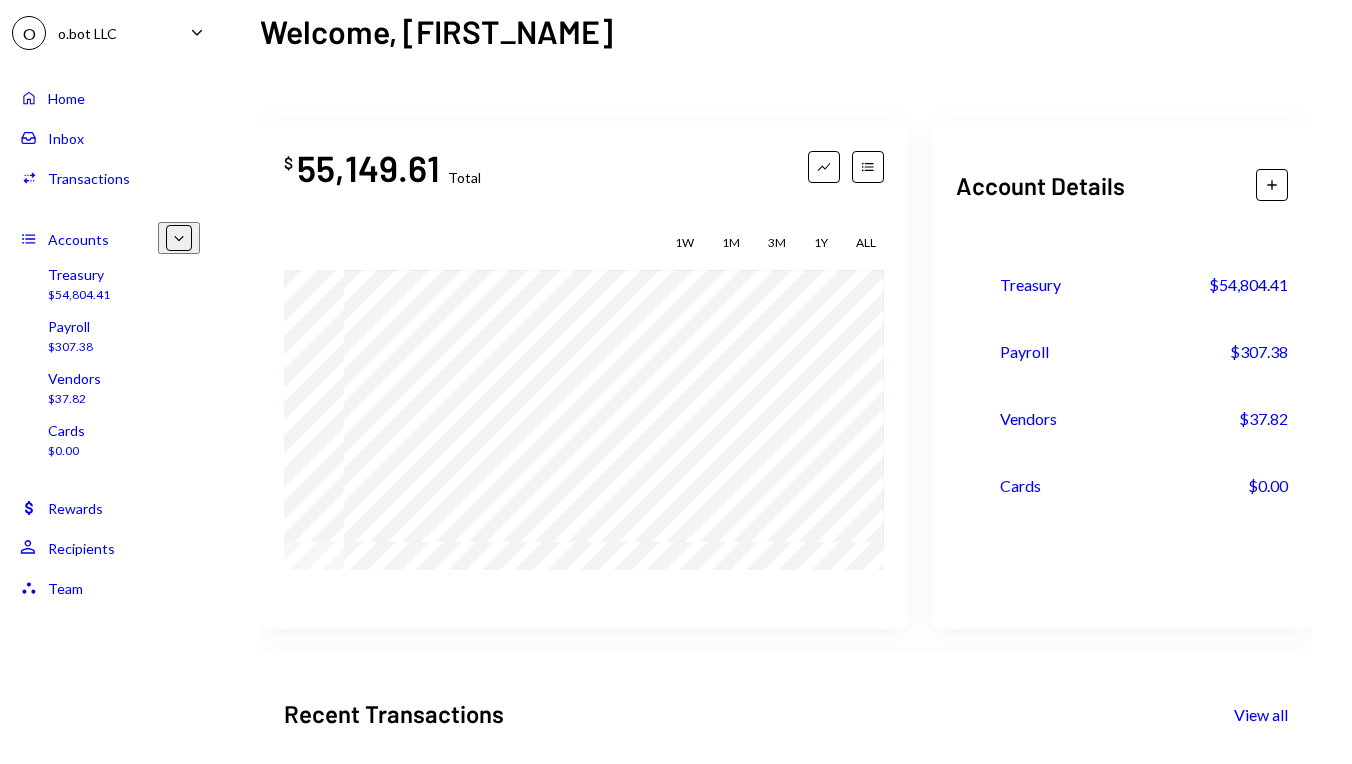 scroll, scrollTop: 0, scrollLeft: 0, axis: both 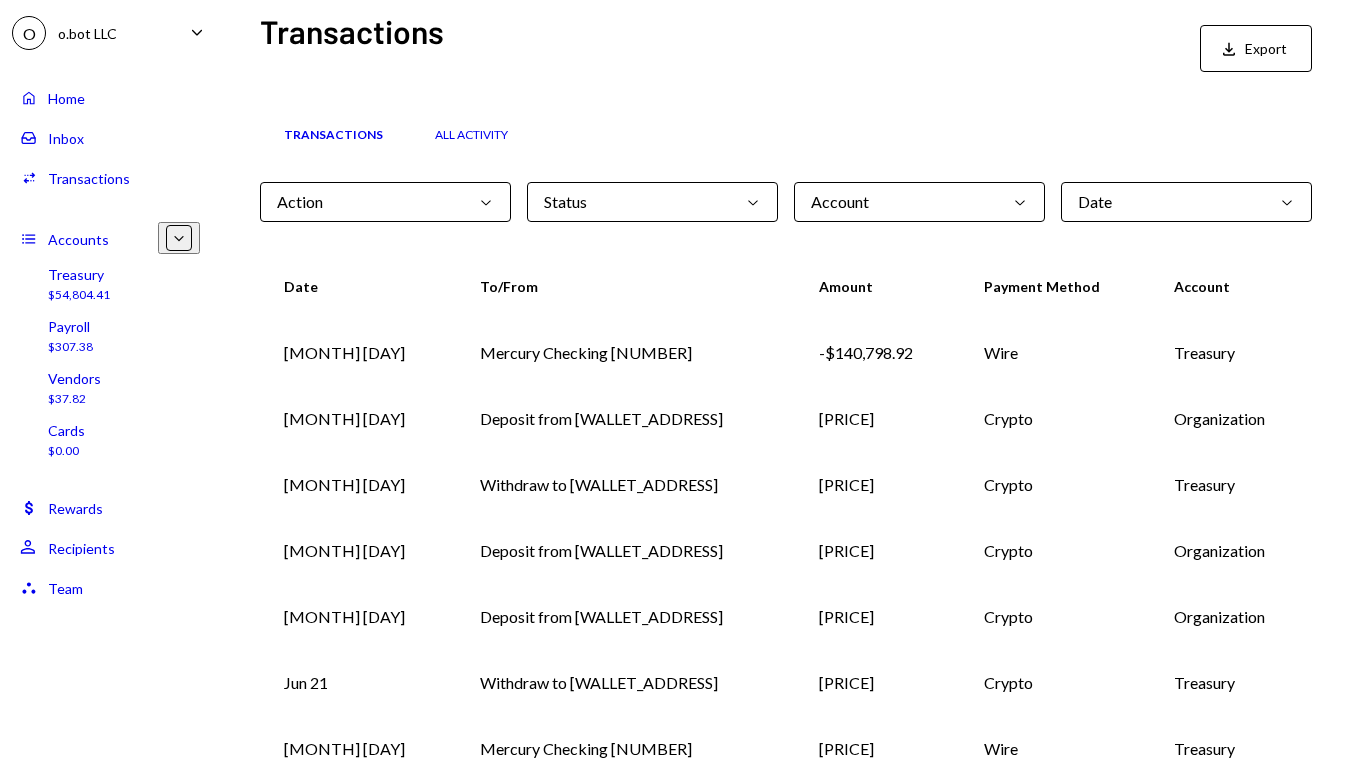 click on "Inbox Inbox" at bounding box center (110, 138) 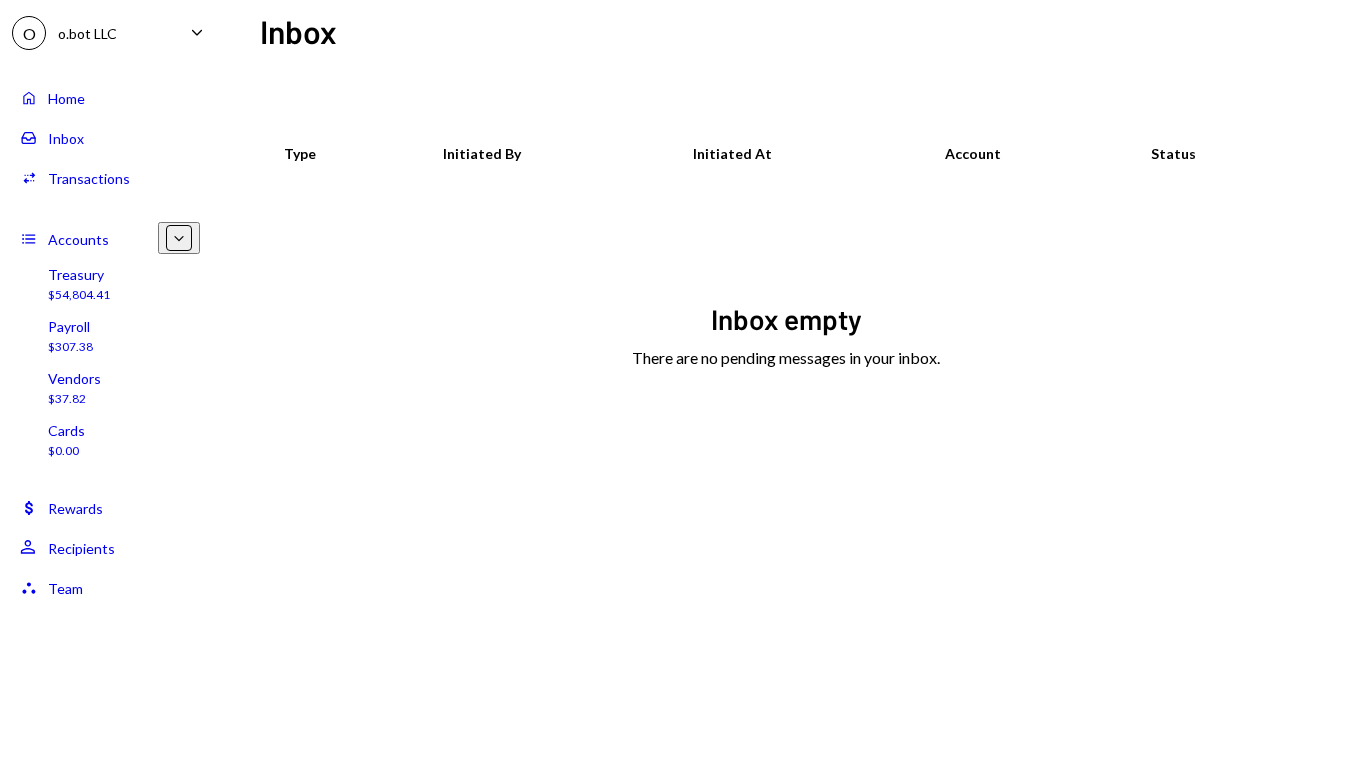 click on "Activities Transactions" at bounding box center (110, 178) 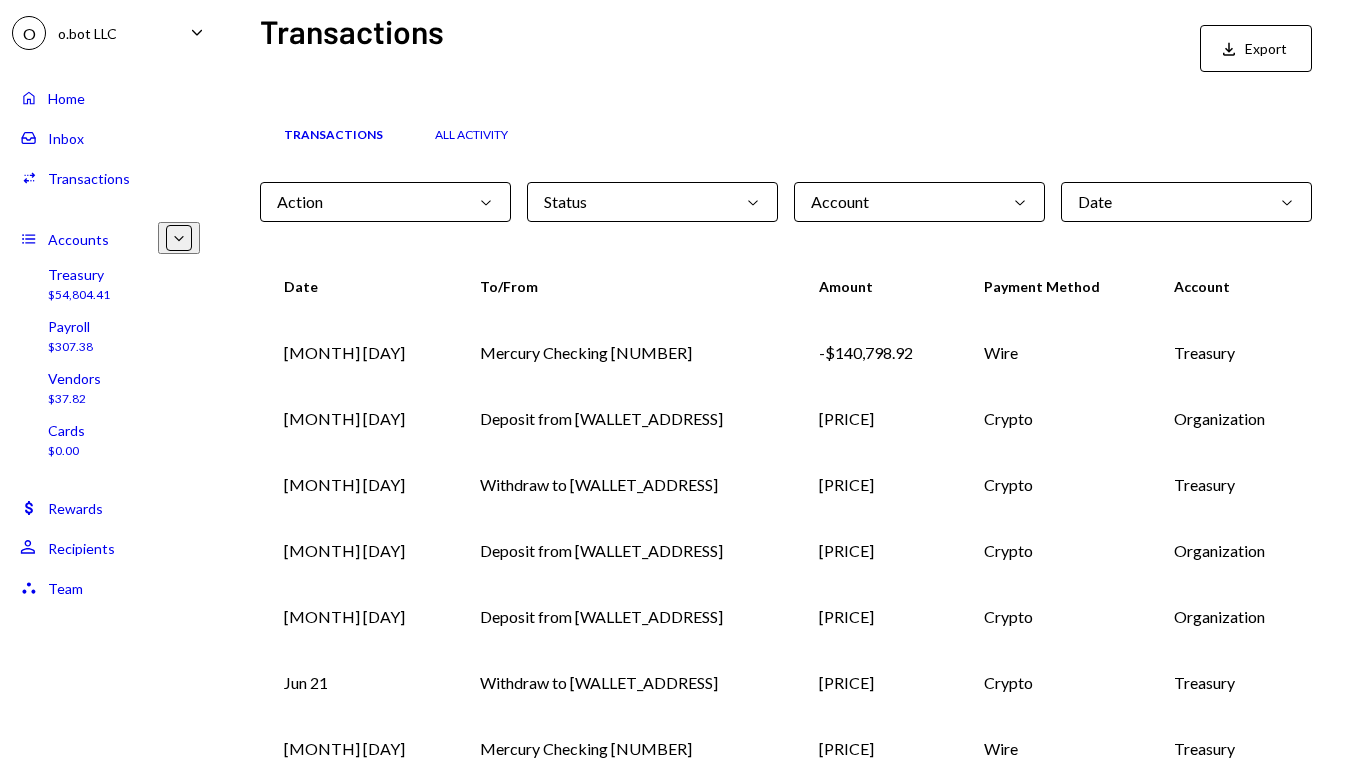 click on "Chevron Down" at bounding box center [486, 202] 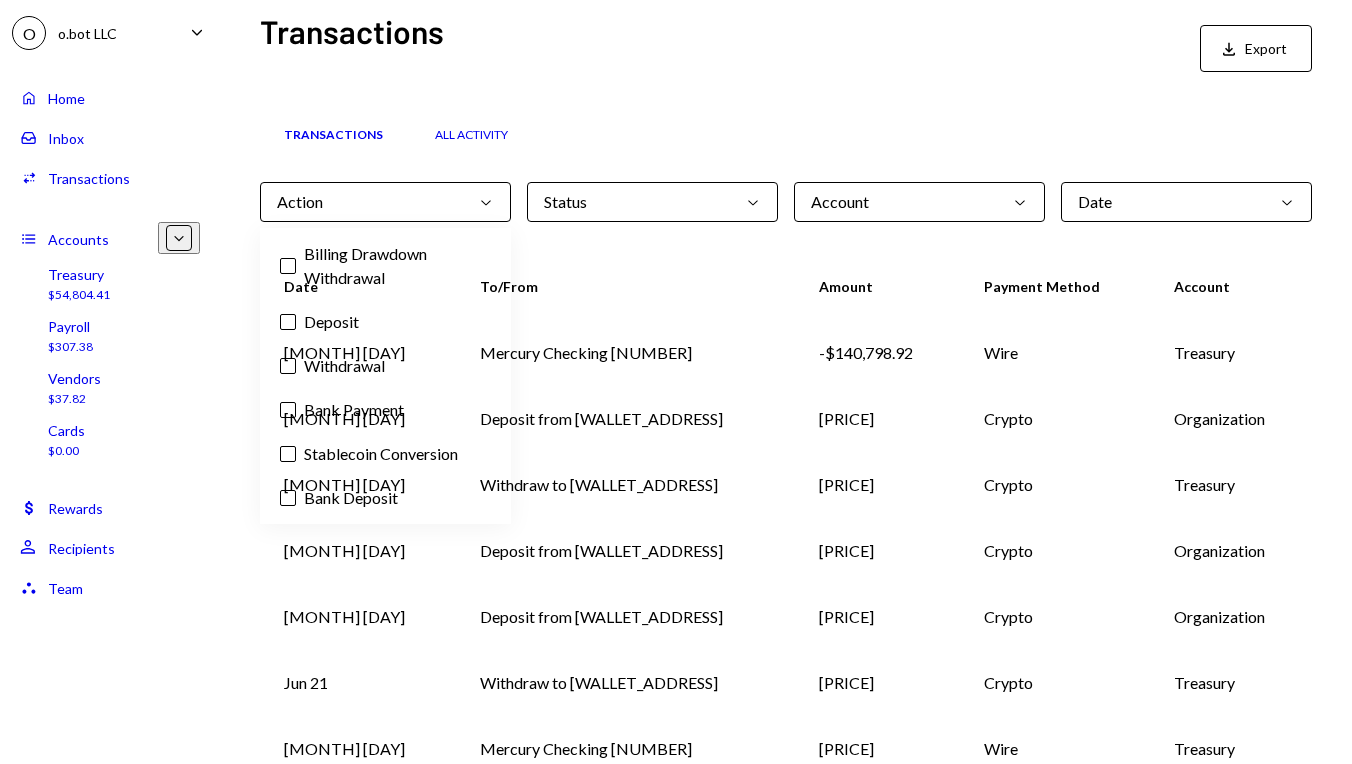click on "Chevron Down" at bounding box center [486, 202] 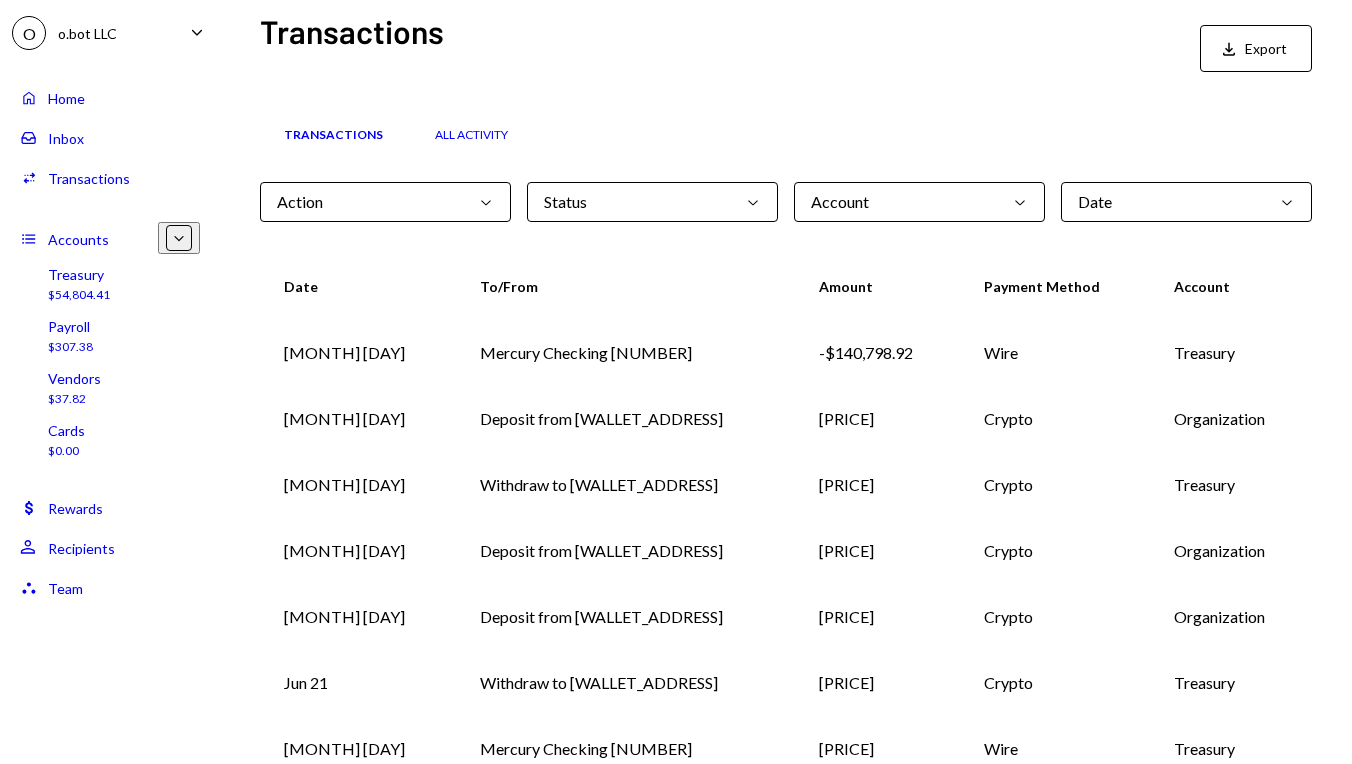 click on "All Activity" at bounding box center (471, 135) 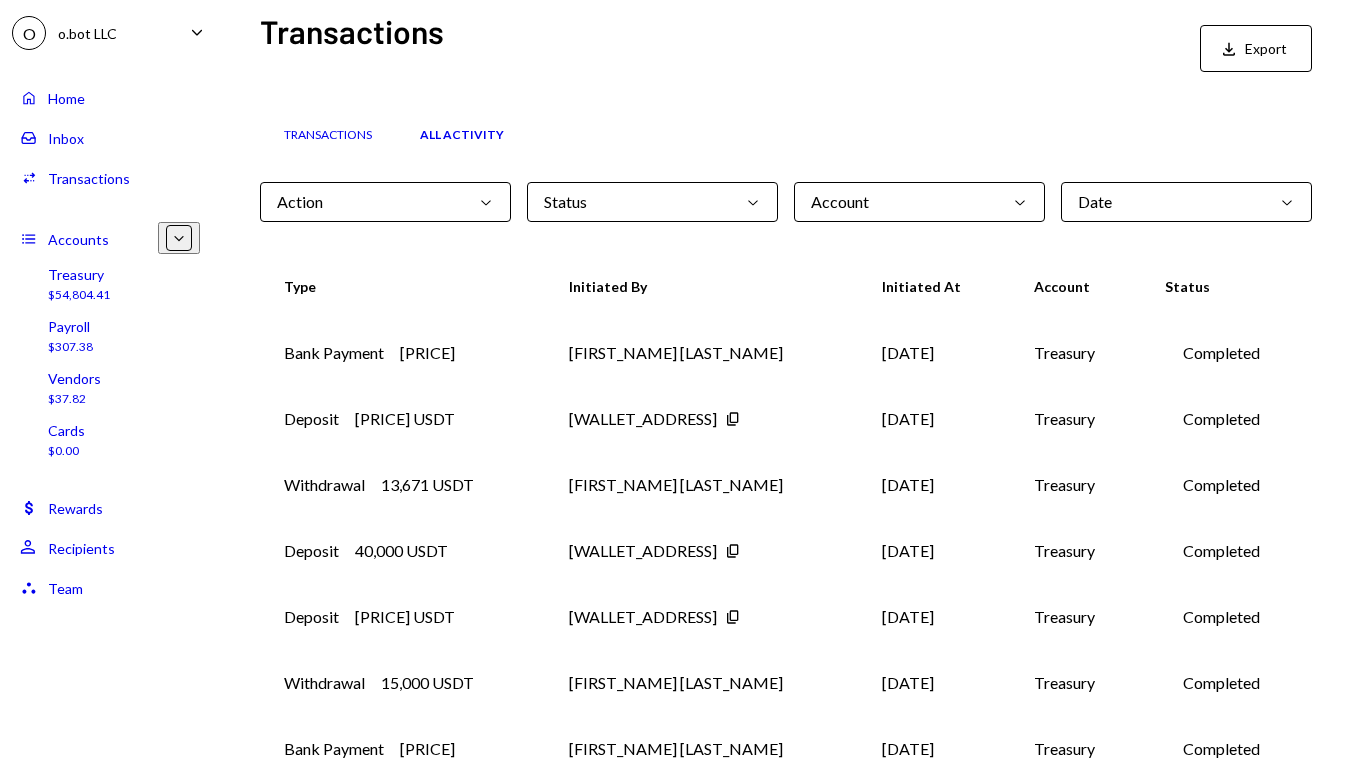 click on "Transactions" at bounding box center (328, 135) 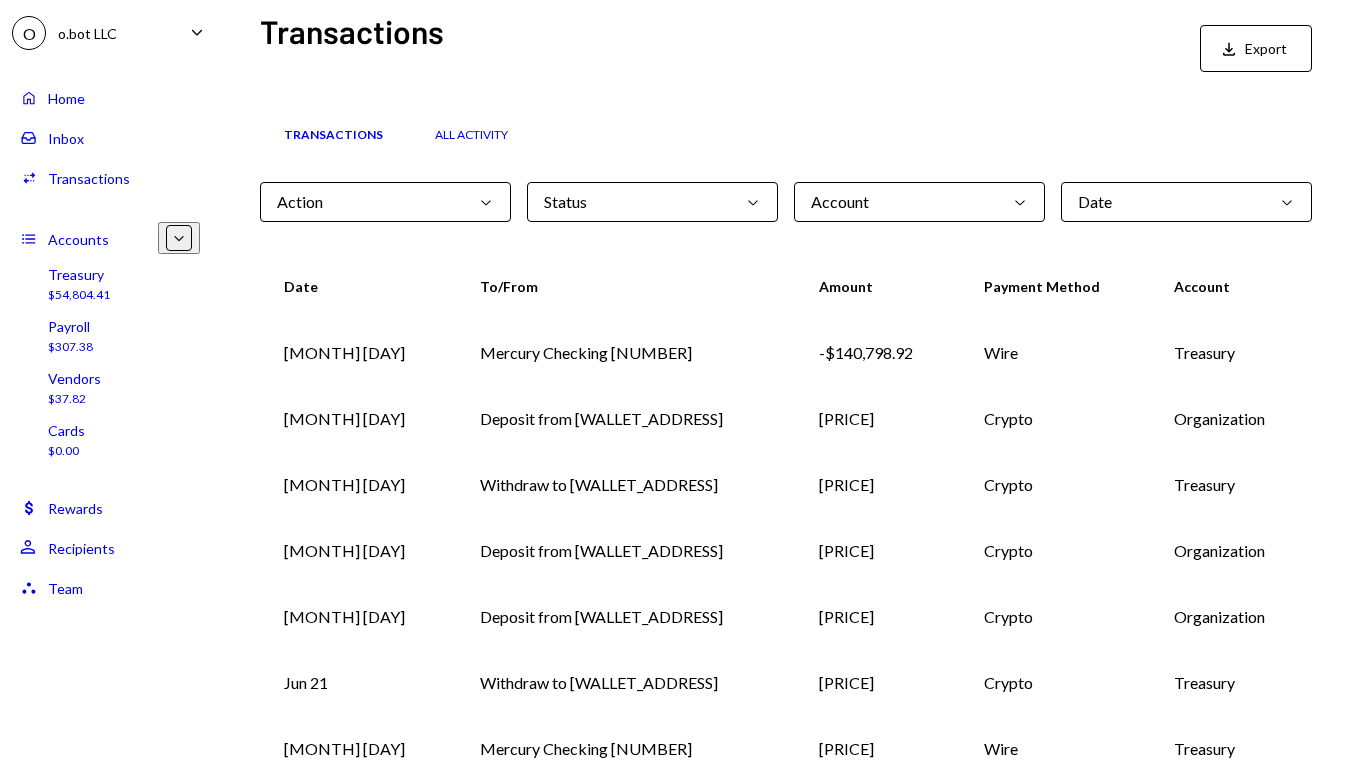 click on "All Activity" at bounding box center [471, 135] 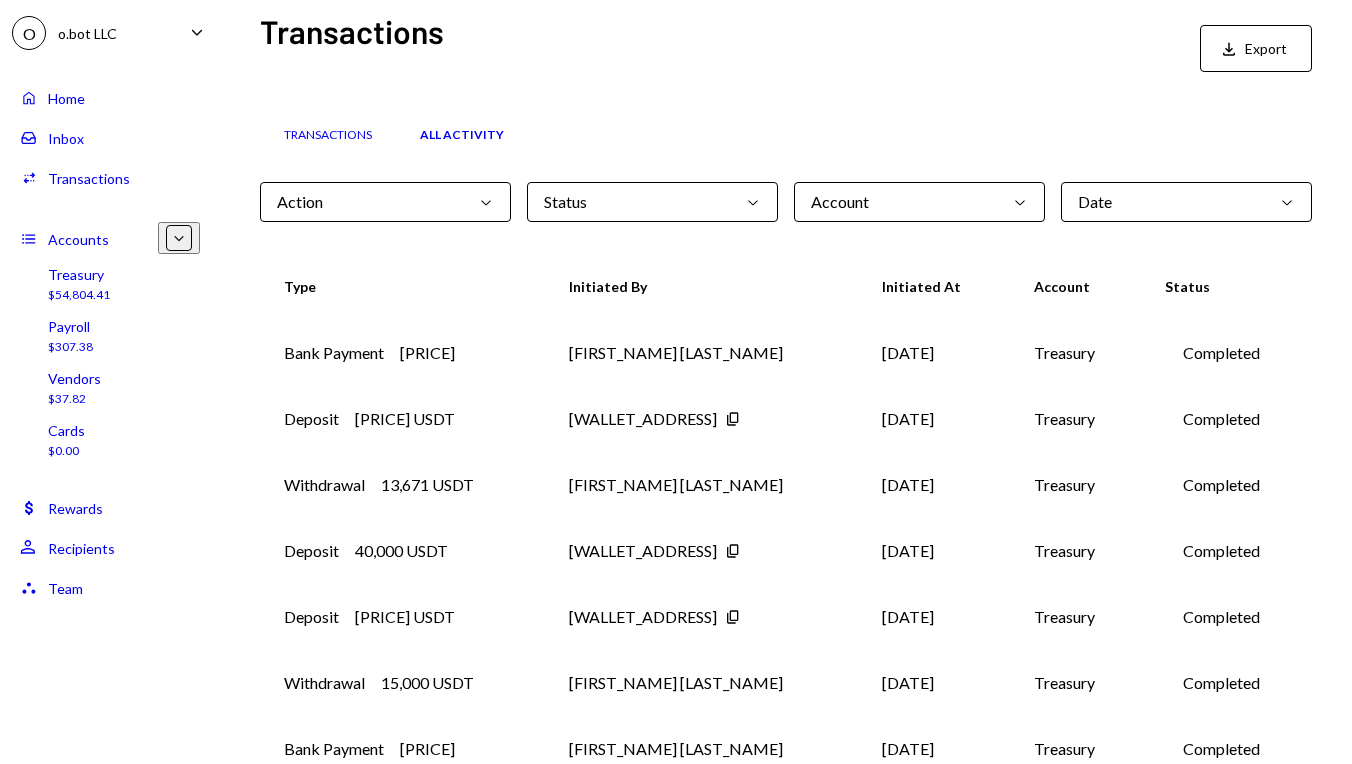 click on "Treasury [PRICE]" at bounding box center [110, 285] 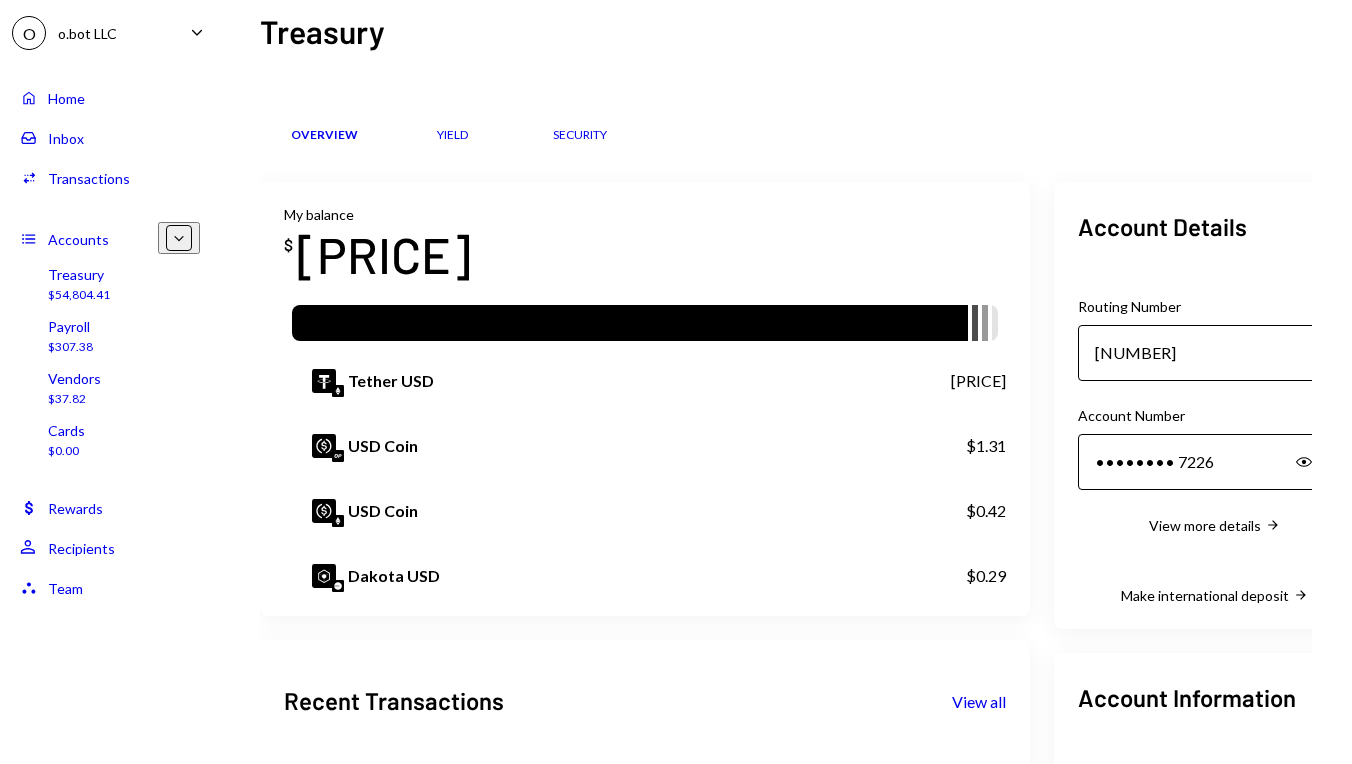 click on "Tether USD" at bounding box center [391, 381] 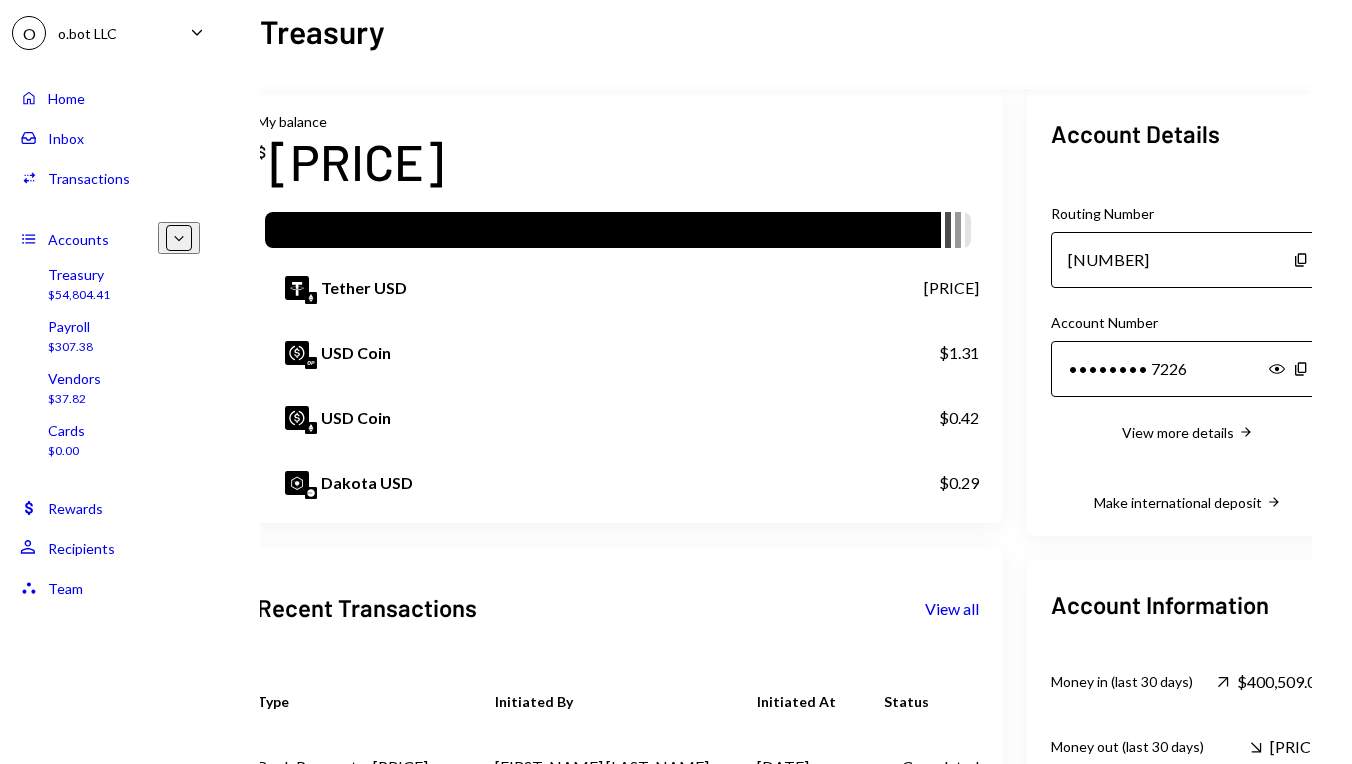 scroll, scrollTop: 93, scrollLeft: 26, axis: both 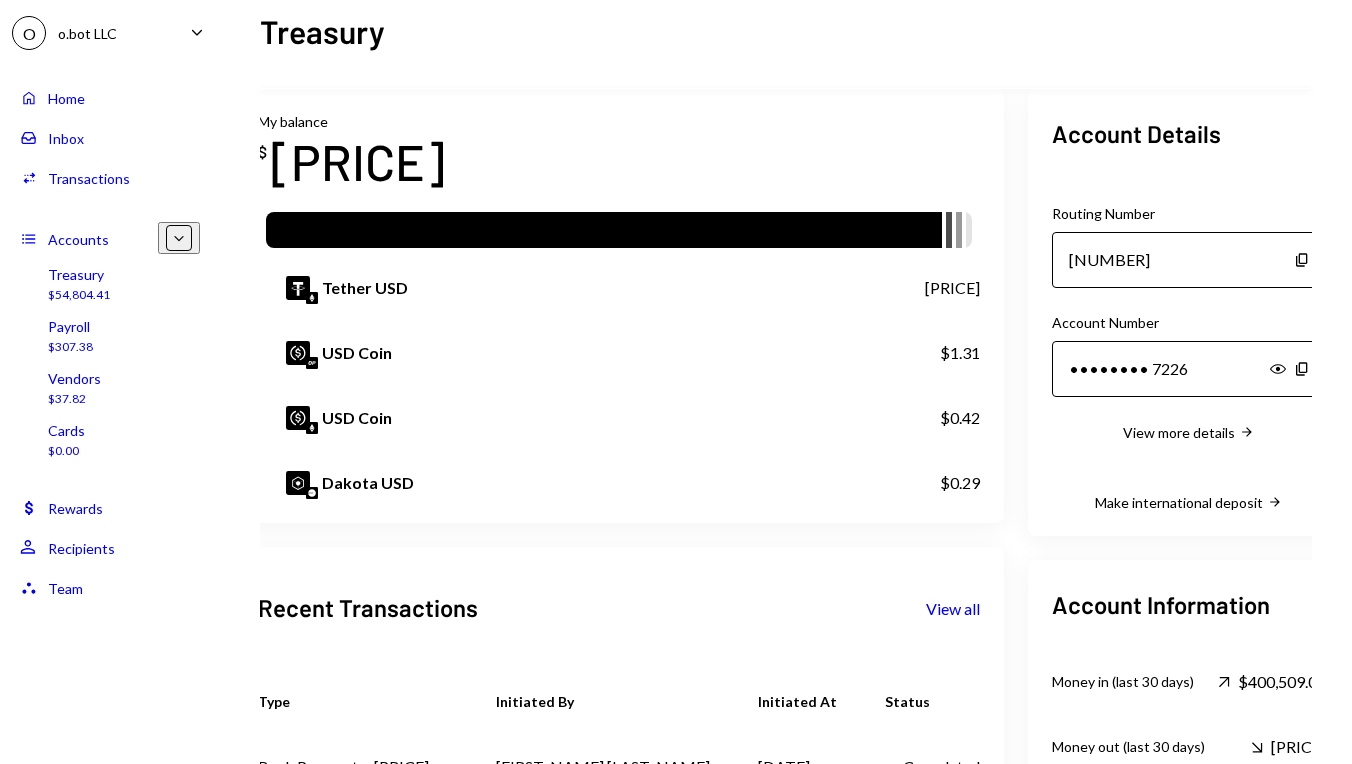 click on "Make international deposit" at bounding box center (1179, 432) 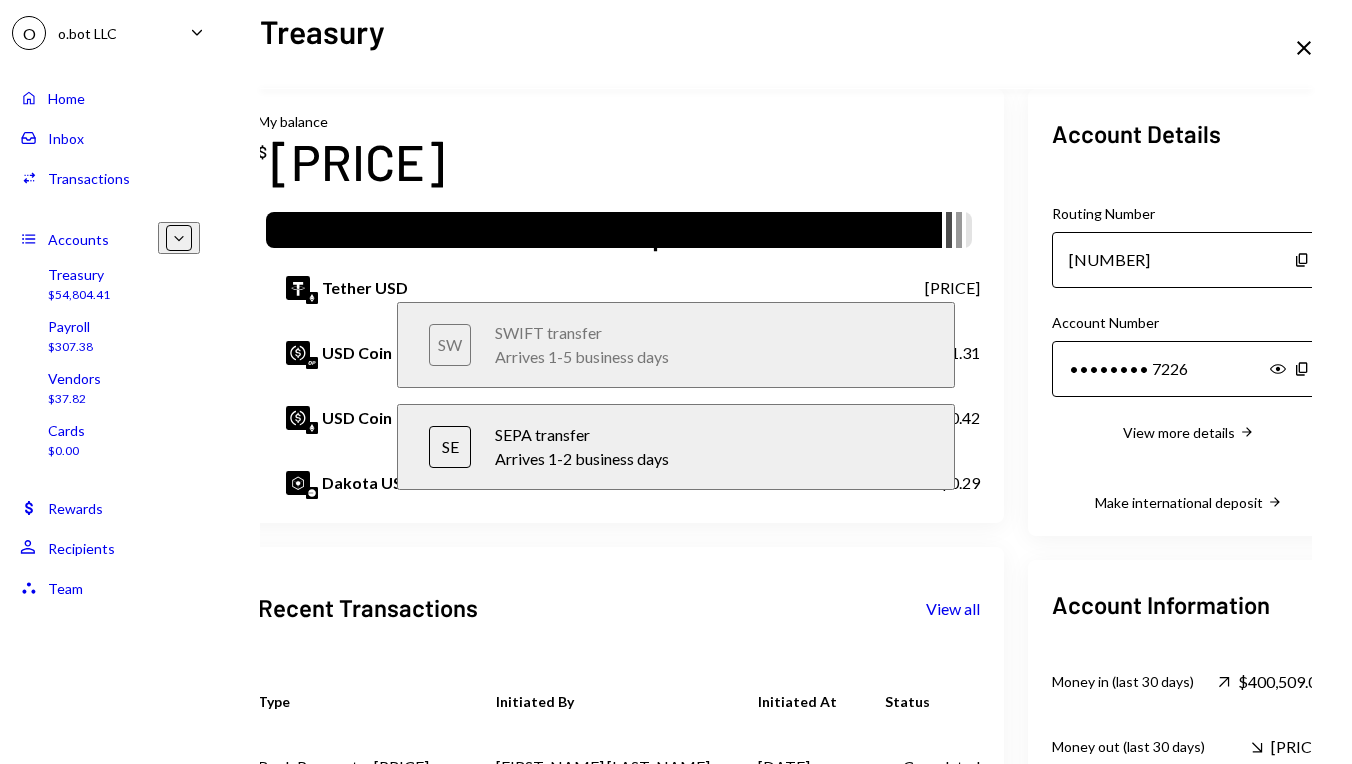 click on "SE SEPA transfer Arrives 1-2 business days Chevron Right" at bounding box center [700, 447] 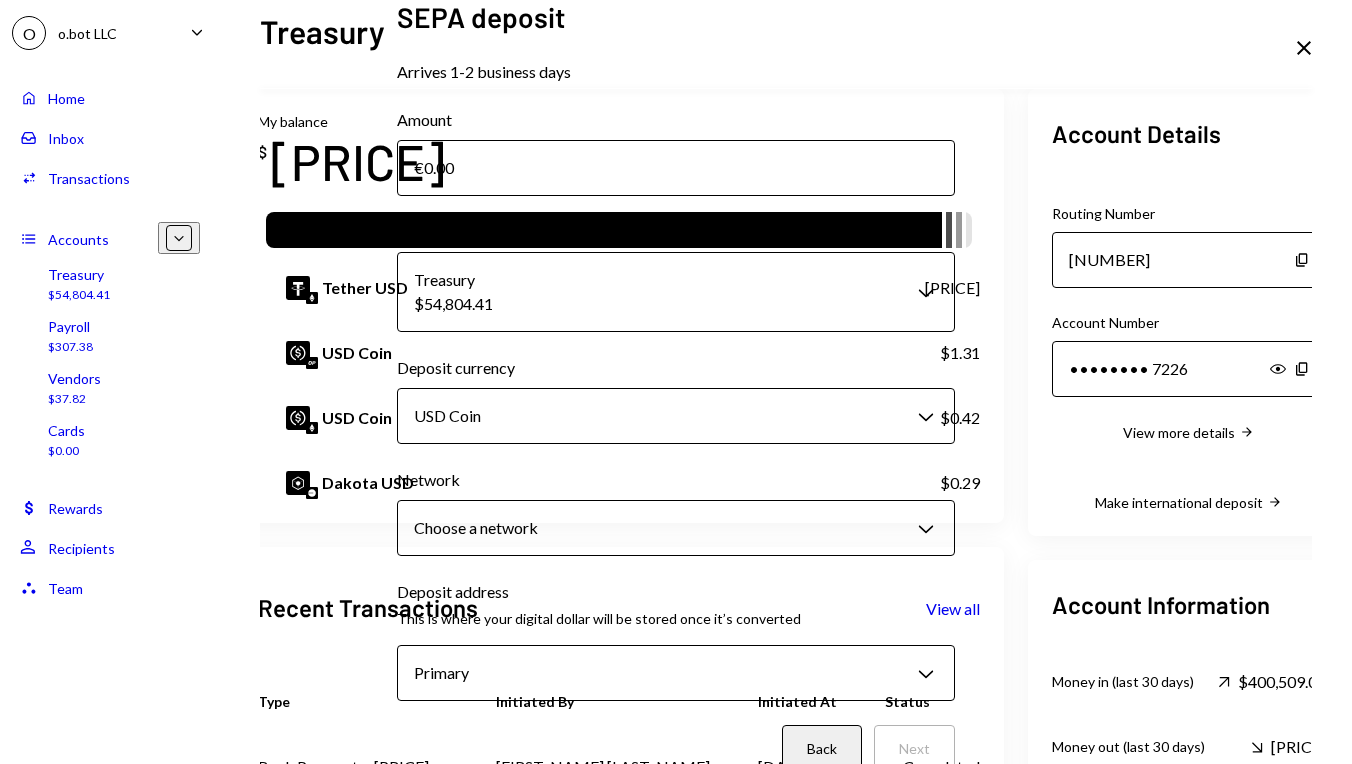click on "Amount" at bounding box center (676, 168) 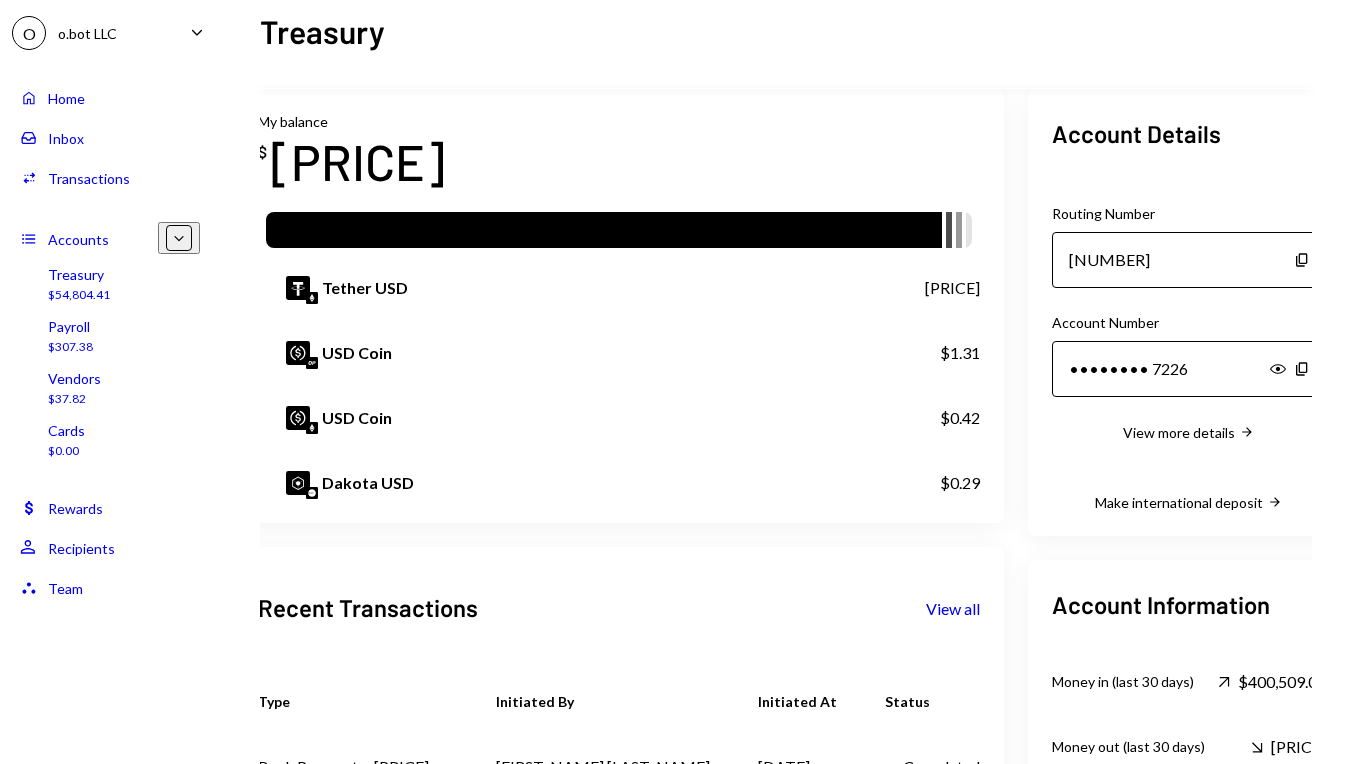 click on "Make international deposit" at bounding box center [1179, 432] 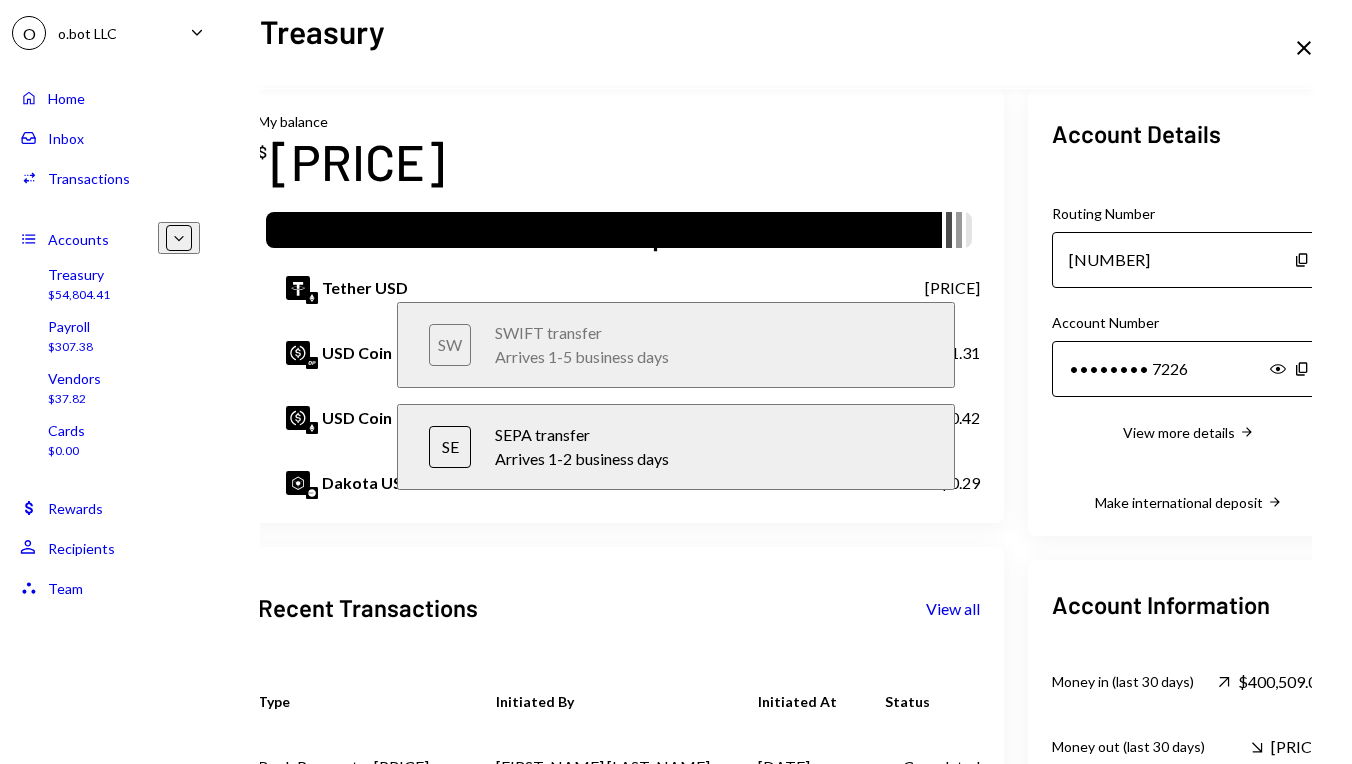 click on "Arrives 1-2 business days" at bounding box center [709, 459] 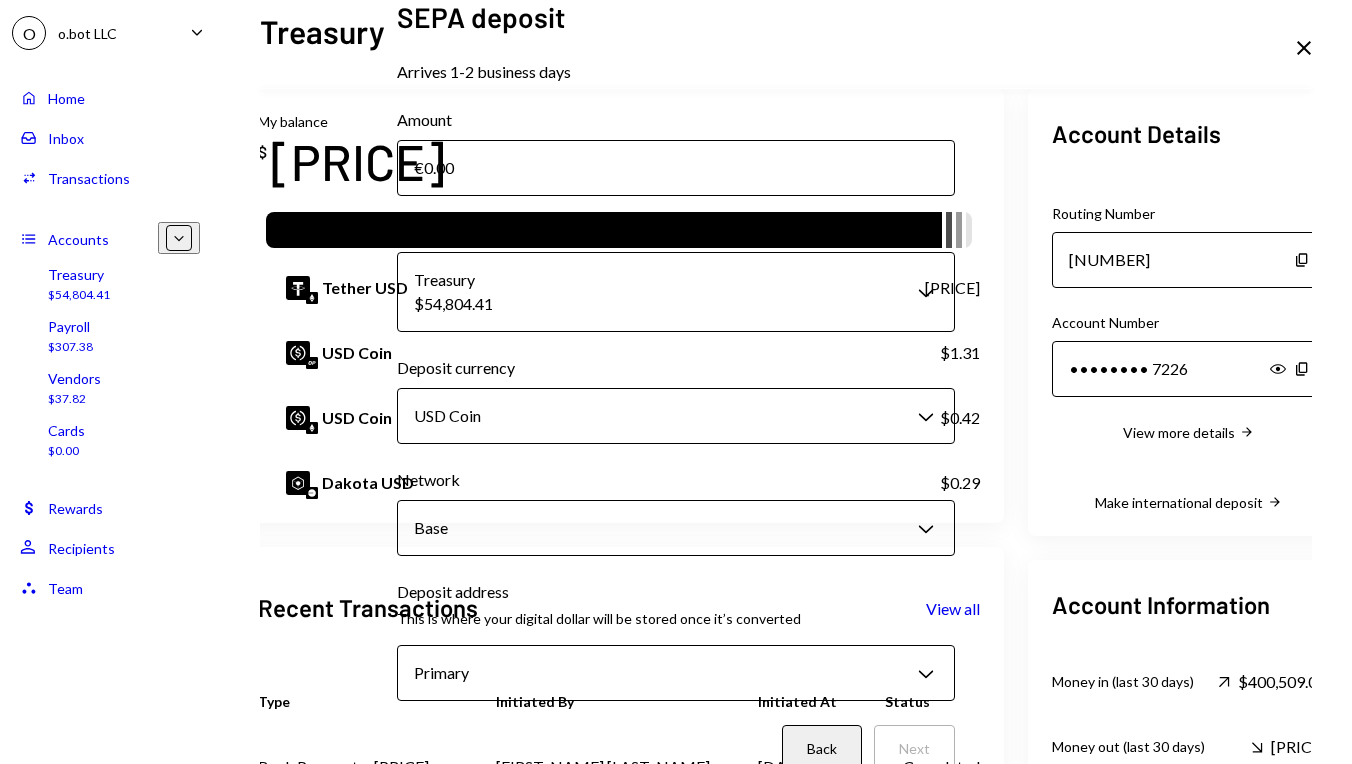 click on "Amount" at bounding box center [676, 168] 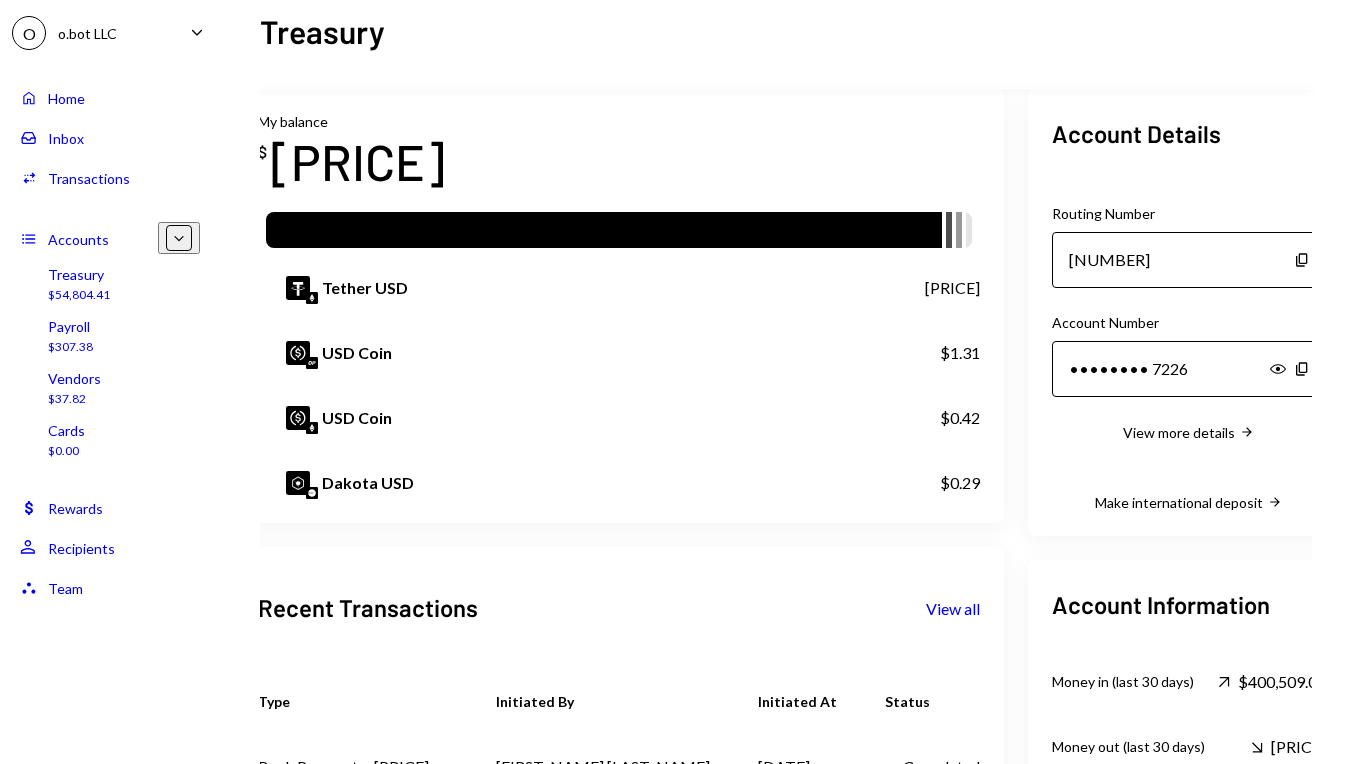 click on "Make international deposit" at bounding box center [1179, 432] 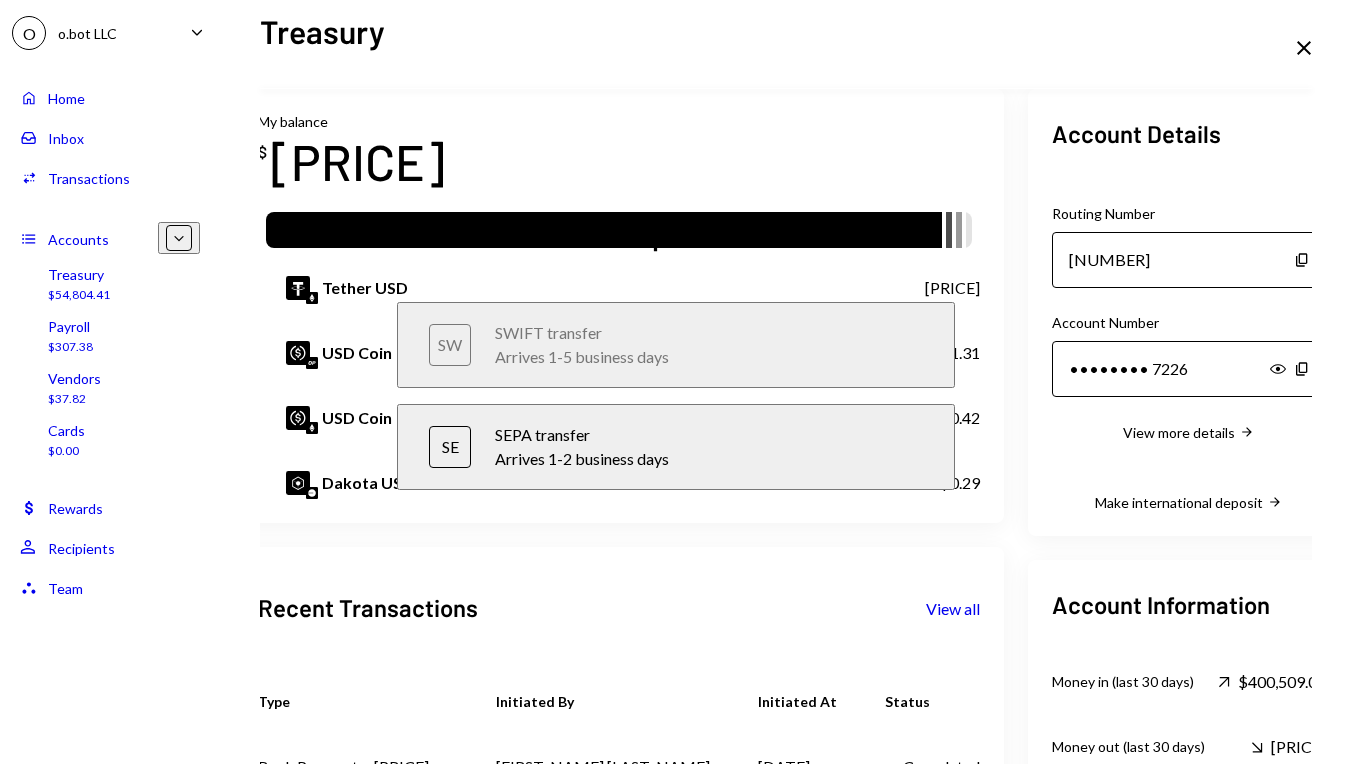 click on "Arrives 1-2 business days" at bounding box center [709, 459] 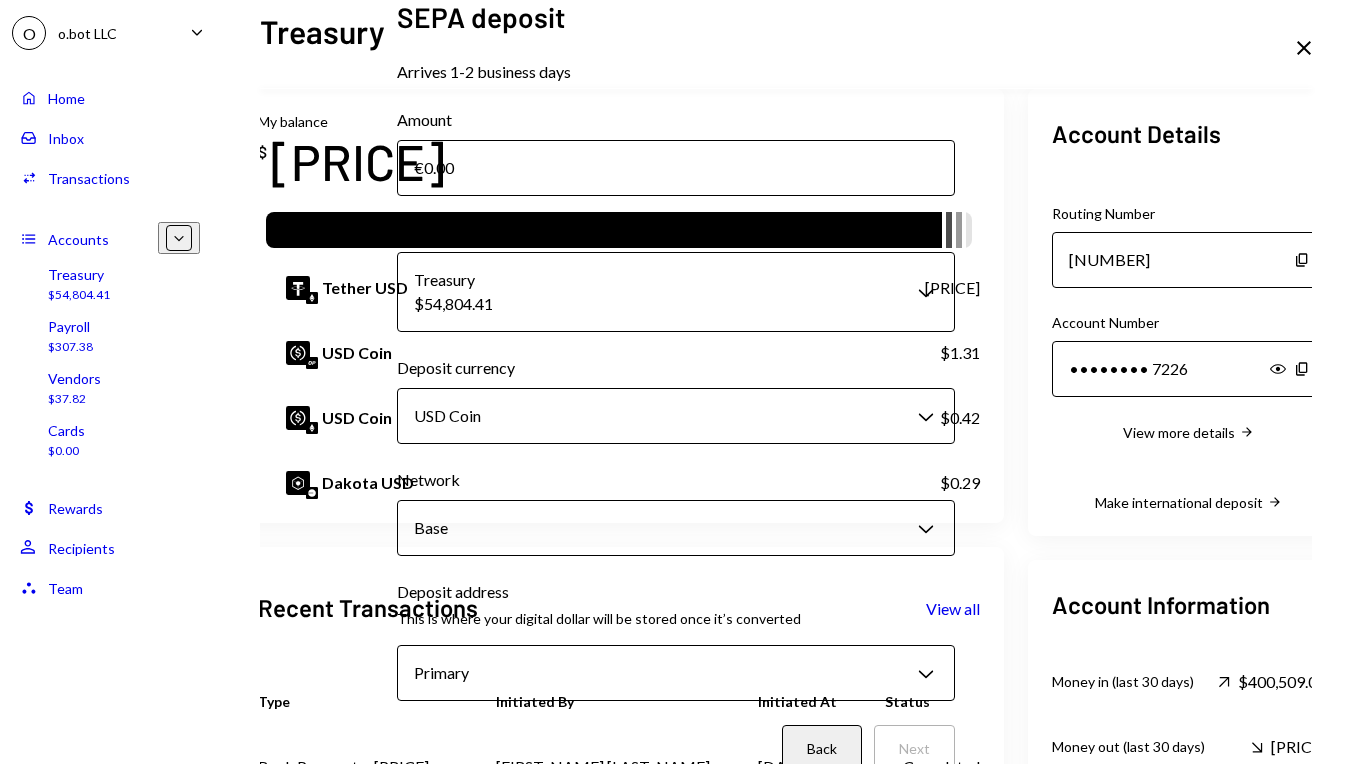 click on "Amount" at bounding box center [676, 168] 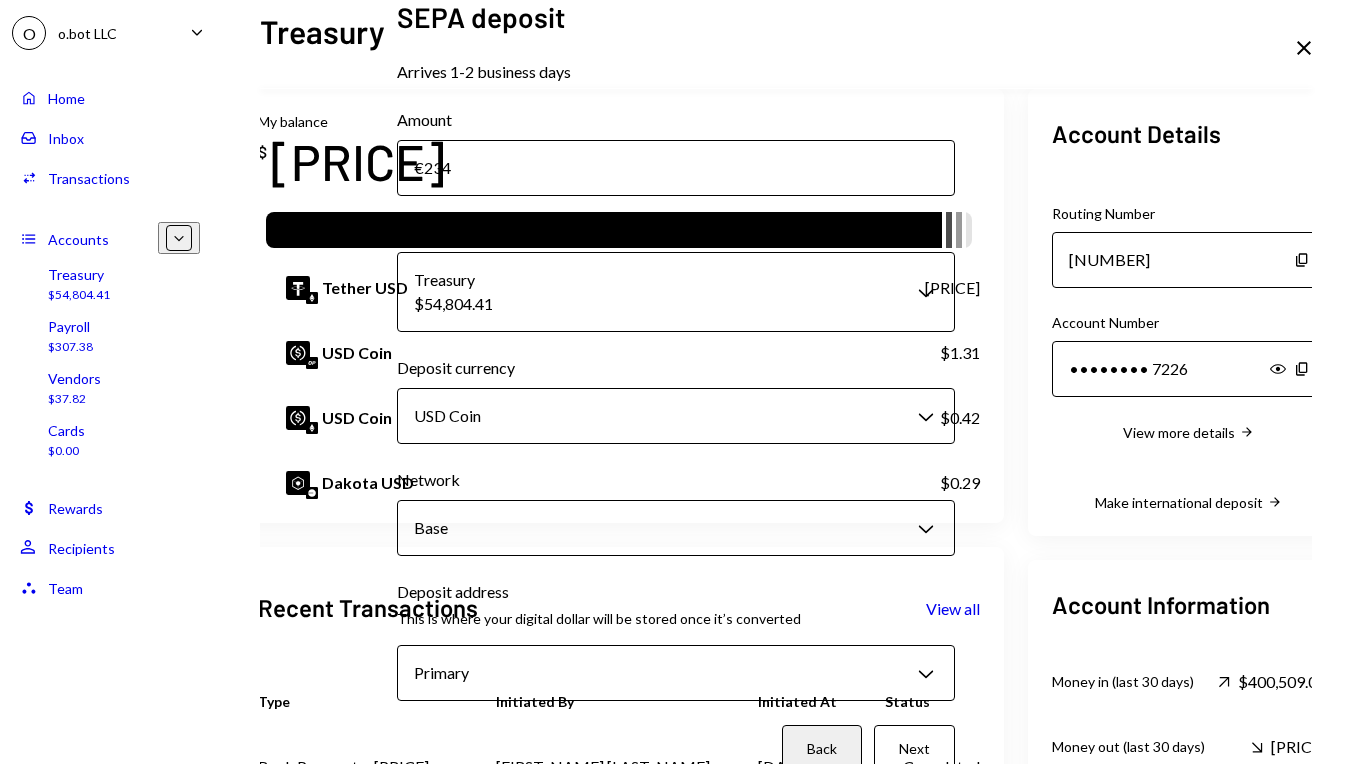 type on "234" 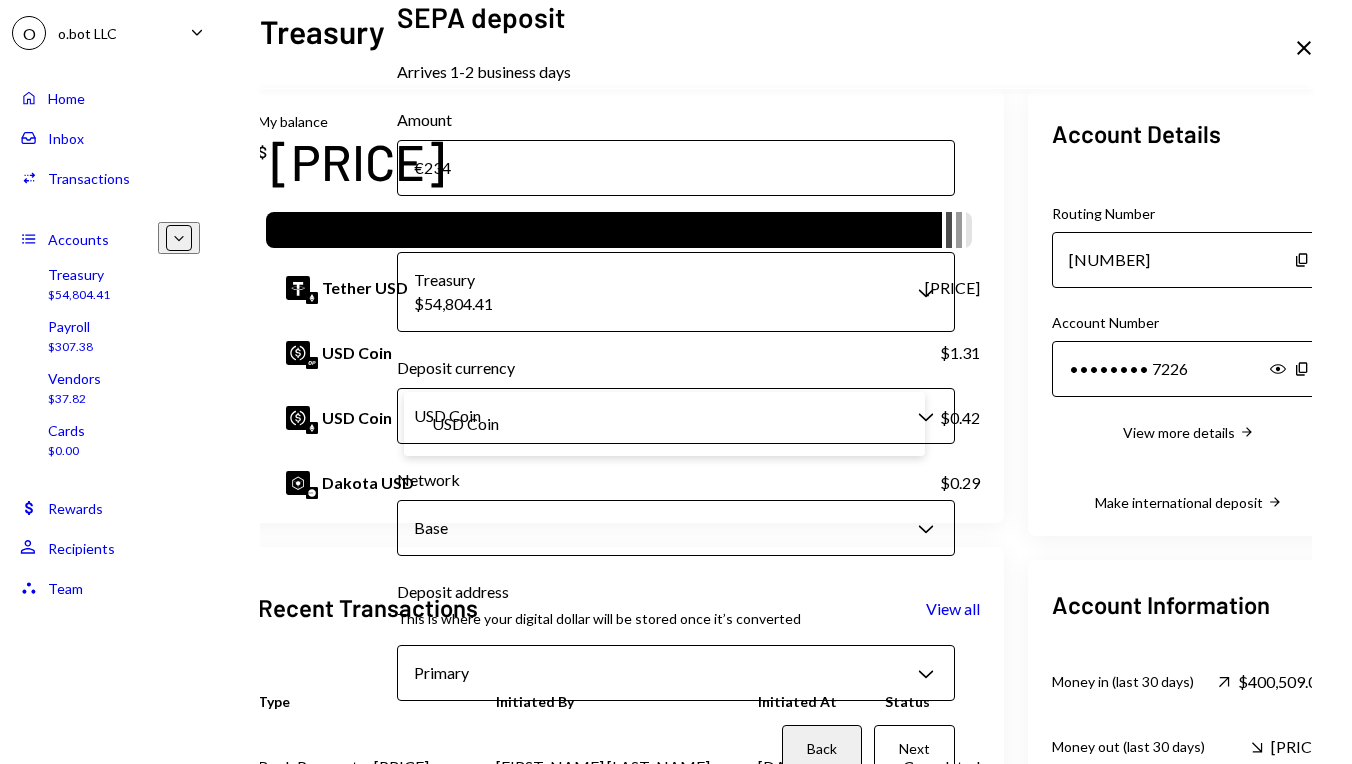 click on "O o.bot LLC Caret Down Home Home Inbox Inbox Activities Transactions Accounts Accounts Caret Down Treasury [PRICE] Payroll [PRICE] Vendors [PRICE] Cards [PRICE] Dollar Rewards User Recipients Team Team Treasury Overview Yield Security My balance [PRICE] USDT Tether USD [PRICE] USD Coin [PRICE] USD Coin [PRICE] Dakota USD [PRICE] Recent Transactions View all Type Initiated By Initiated At Status Bank Payment [PRICE] [FIRST_NAME] [LAST_NAME] [DATE] Completed Deposit [PRICE]  USDT [WALLET_ADDRESS] Copy [DATE] Completed Withdrawal [PRICE]  USDT [FIRST_NAME] [LAST_NAME] [DATE] Completed Deposit [PRICE]  USDT [WALLET_ADDRESS] Copy [DATE] Completed Deposit [PRICE]  USDT [WALLET_ADDRESS] Copy [DATE] Completed Deposit [PRICE]  USDT [WALLET_ADDRESS] Copy [DATE] Completed Account Details Routing Number [NUMBER] Copy Account Number • • • • • • • •  7226 Show Copy View more details Right Arrow Make international deposit Right Arrow Account Information Money in (last 30 days) Up Right Arrow [PRICE] Money out (last 30 days) Down Right Arrow [PRICE] Right Arrow" at bounding box center (676, 382) 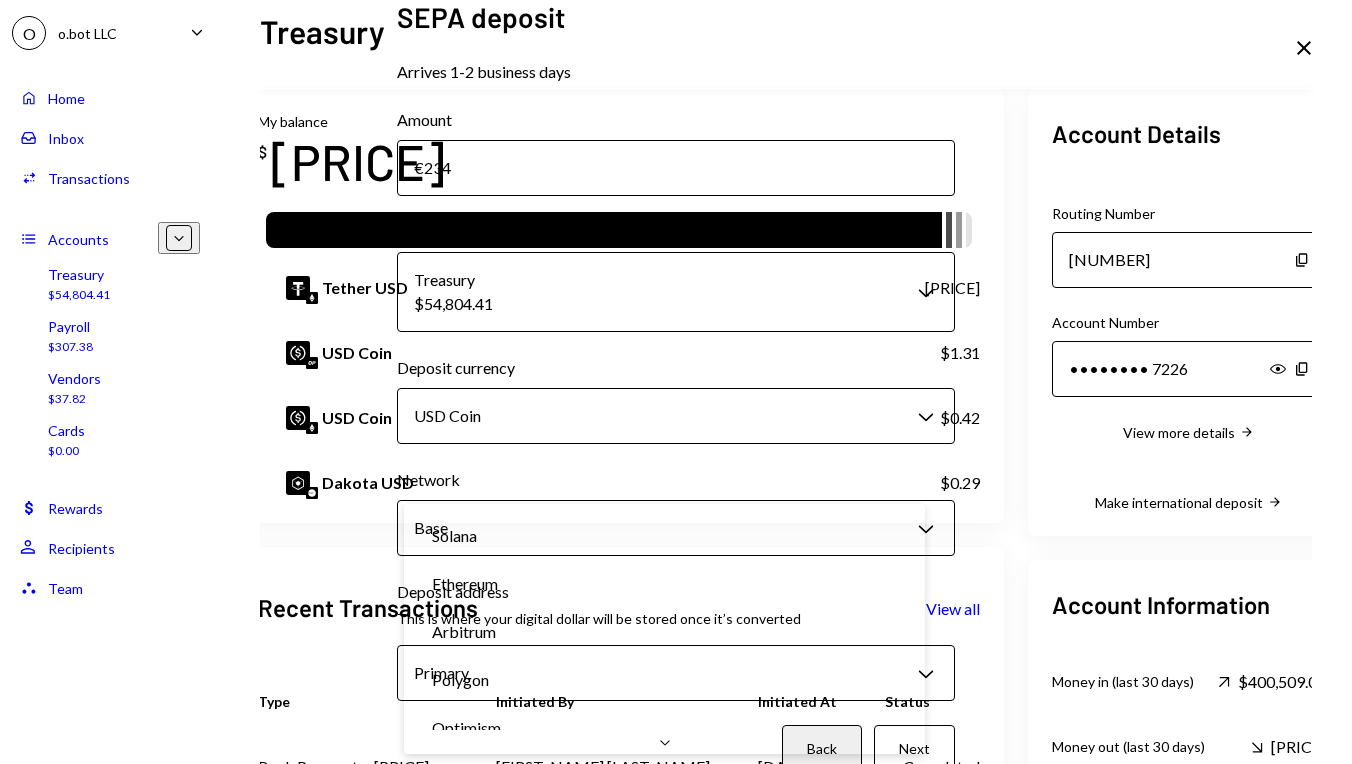 click on "O o.bot LLC Caret Down Home Home Inbox Inbox Activities Transactions Accounts Accounts Caret Down Treasury [PRICE] Payroll [PRICE] Vendors [PRICE] Cards [PRICE] Dollar Rewards User Recipients Team Team Treasury Overview Yield Security My balance [PRICE] USDT Tether USD [PRICE] USD Coin [PRICE] USD Coin [PRICE] Dakota USD [PRICE] Recent Transactions View all Type Initiated By Initiated At Status Bank Payment [PRICE] [FIRST_NAME] [LAST_NAME] [DATE] Completed Deposit [PRICE]  USDT [WALLET_ADDRESS] Copy [DATE] Completed Withdrawal [PRICE]  USDT [FIRST_NAME] [LAST_NAME] [DATE] Completed Deposit [PRICE]  USDT [WALLET_ADDRESS] Copy [DATE] Completed Deposit [PRICE]  USDT [WALLET_ADDRESS] Copy [DATE] Completed Deposit [PRICE]  USDT [WALLET_ADDRESS] Copy [DATE] Completed Account Details Routing Number [NUMBER] Copy Account Number • • • • • • • •  7226 Show Copy View more details Right Arrow Make international deposit Right Arrow Account Information Money in (last 30 days) Up Right Arrow [PRICE] Money out (last 30 days) Down Right Arrow [PRICE] Right Arrow" at bounding box center [676, 382] 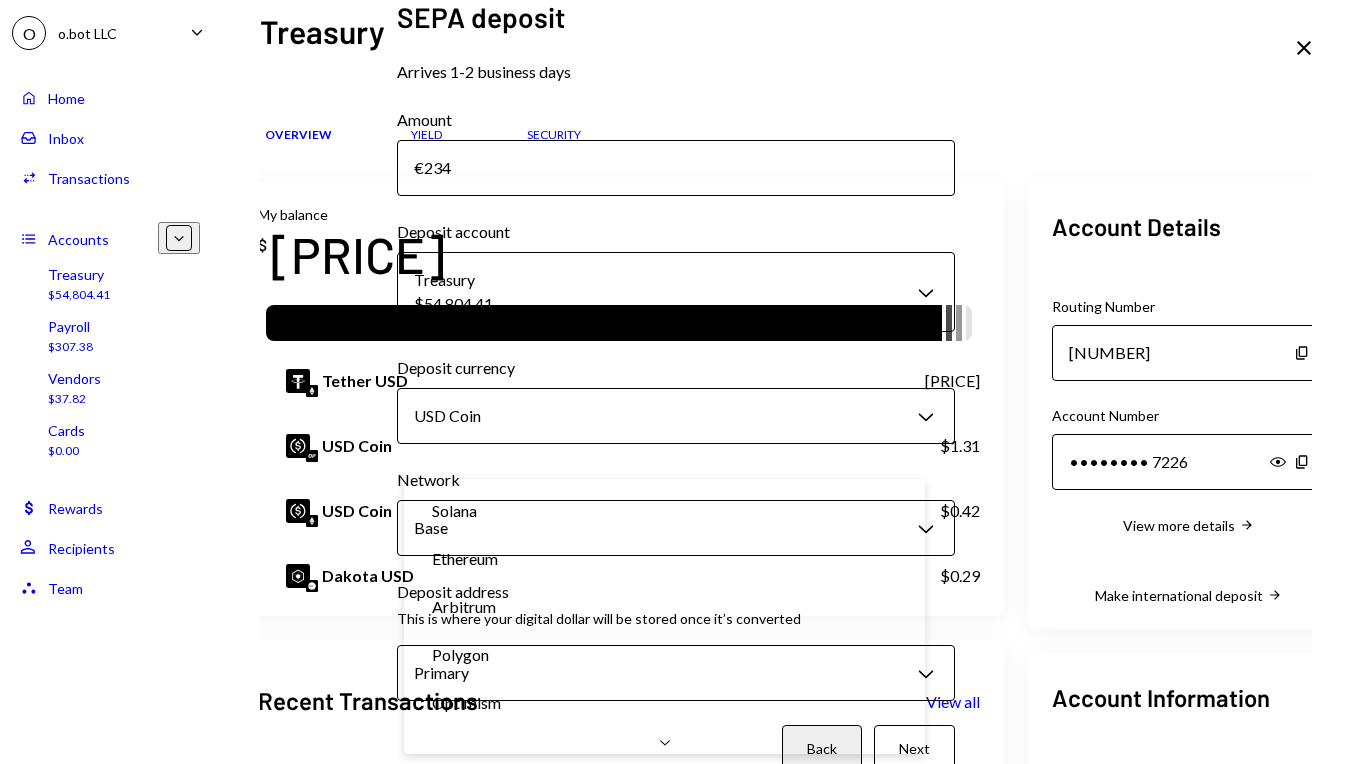 scroll, scrollTop: -2, scrollLeft: 26, axis: both 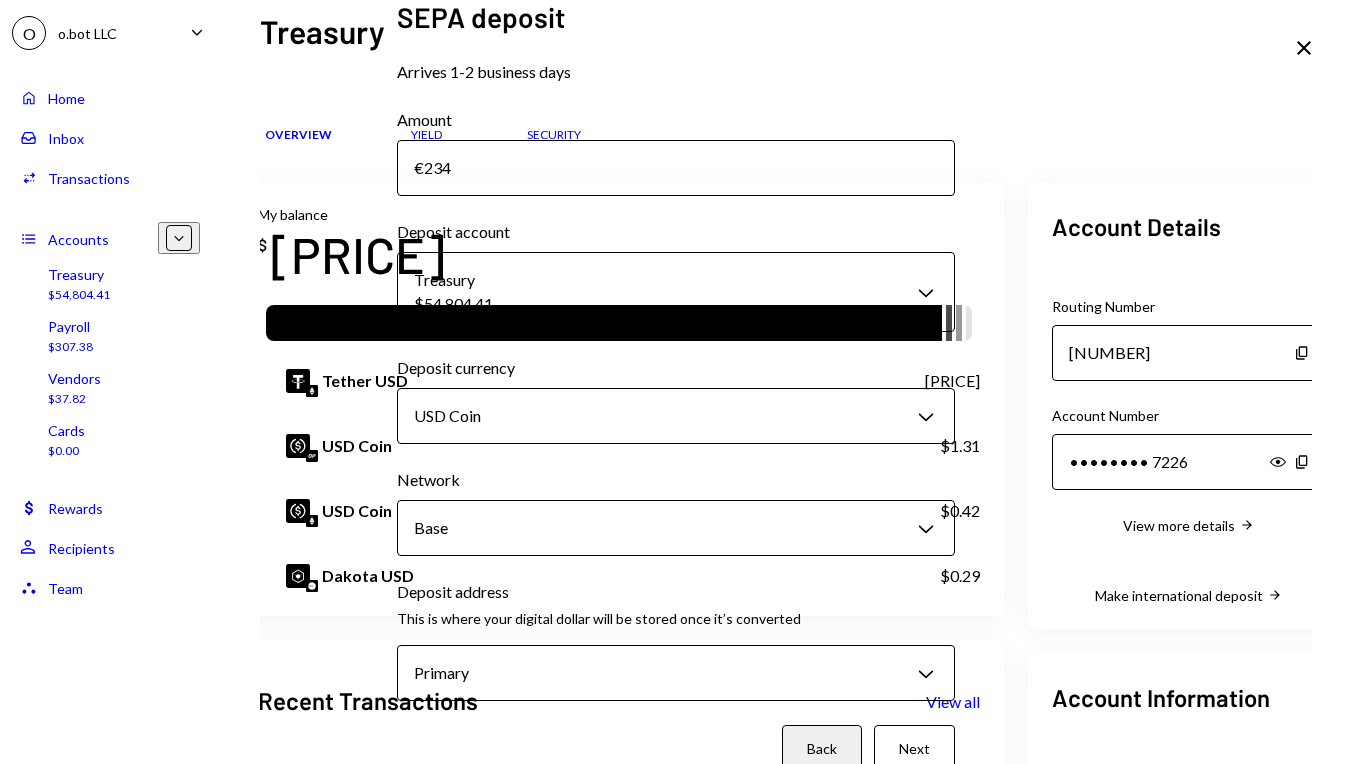 click on "O o.bot LLC Caret Down Home Home Inbox Inbox Activities Transactions Accounts Accounts Caret Down Treasury [PRICE] Payroll [PRICE] Vendors [PRICE] Cards [PRICE] Dollar Rewards User Recipients Team Team Treasury Overview Yield Security My balance [PRICE] USDT Tether USD [PRICE] USD Coin [PRICE] USD Coin [PRICE] Dakota USD [PRICE] Recent Transactions View all Type Initiated By Initiated At Status Bank Payment [PRICE] [FIRST_NAME] [LAST_NAME] [DATE] Completed Deposit [PRICE]  USDT [WALLET_ADDRESS] Copy [DATE] Completed Withdrawal [PRICE]  USDT [FIRST_NAME] [LAST_NAME] [DATE] Completed Deposit [PRICE]  USDT [WALLET_ADDRESS] Copy [DATE] Completed Deposit [PRICE]  USDT [WALLET_ADDRESS] Copy [DATE] Completed Deposit [PRICE]  USDT [WALLET_ADDRESS] Copy [DATE] Completed Account Details Routing Number [NUMBER] Copy Account Number • • • • • • • •  7226 Show Copy View more details Right Arrow Make international deposit Right Arrow Account Information Money in (last 30 days) Up Right Arrow [PRICE] Money out (last 30 days) Down Right Arrow [PRICE] Right Arrow" at bounding box center [676, 382] 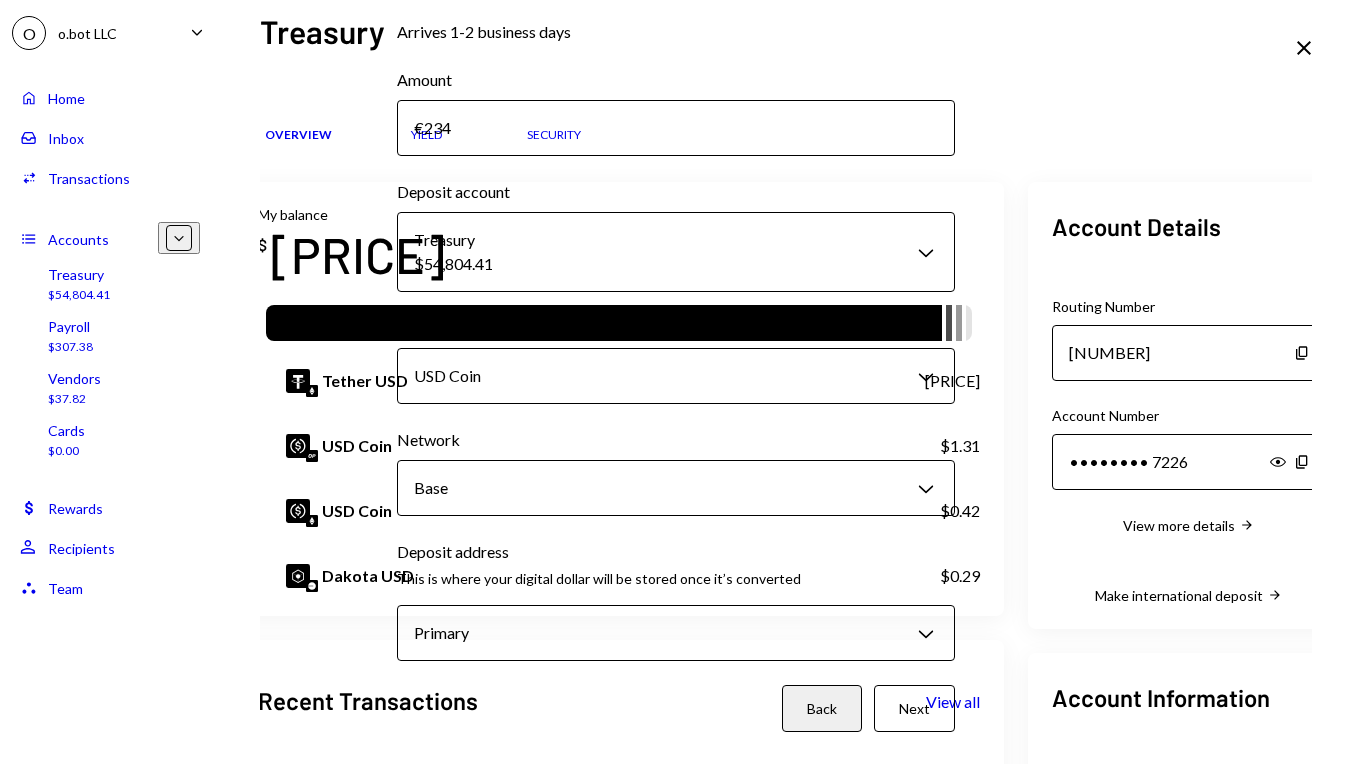 scroll, scrollTop: 40, scrollLeft: 0, axis: vertical 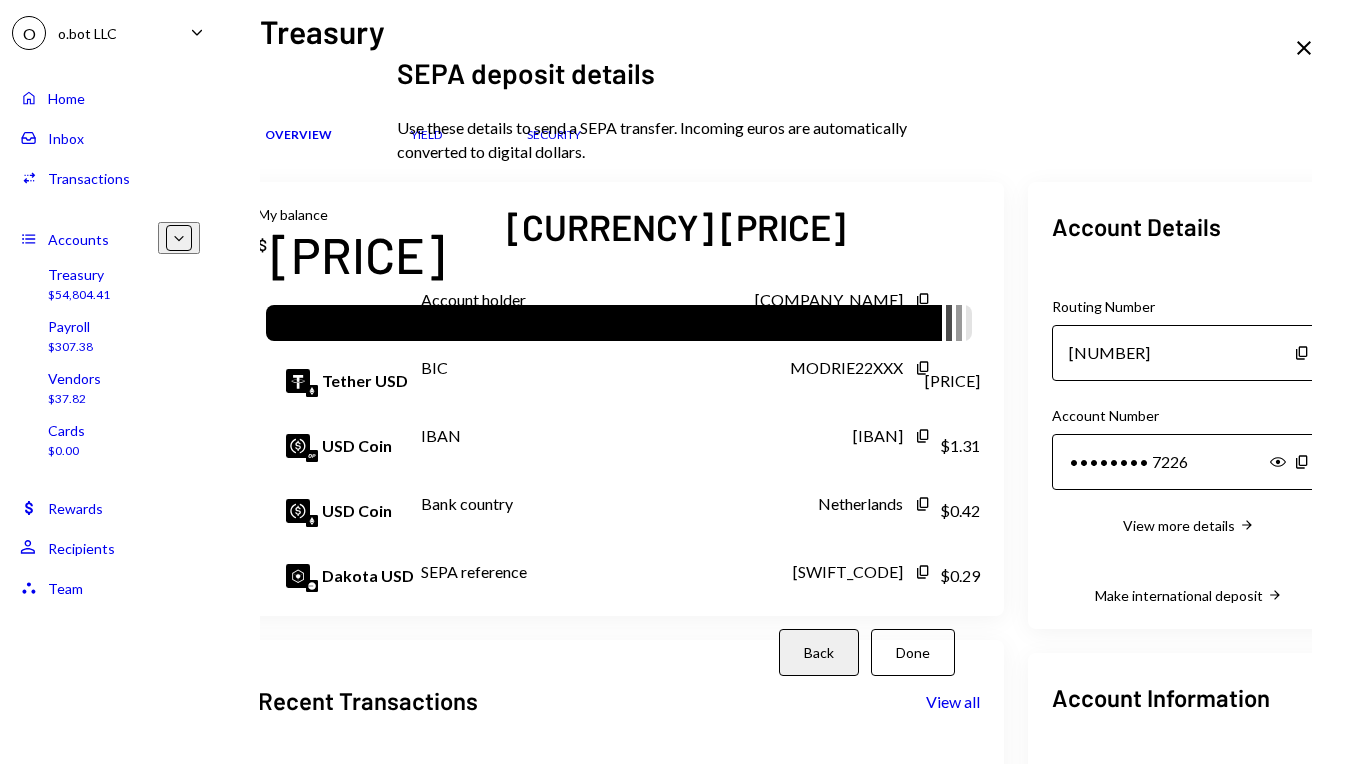 click at bounding box center [1304, 48] 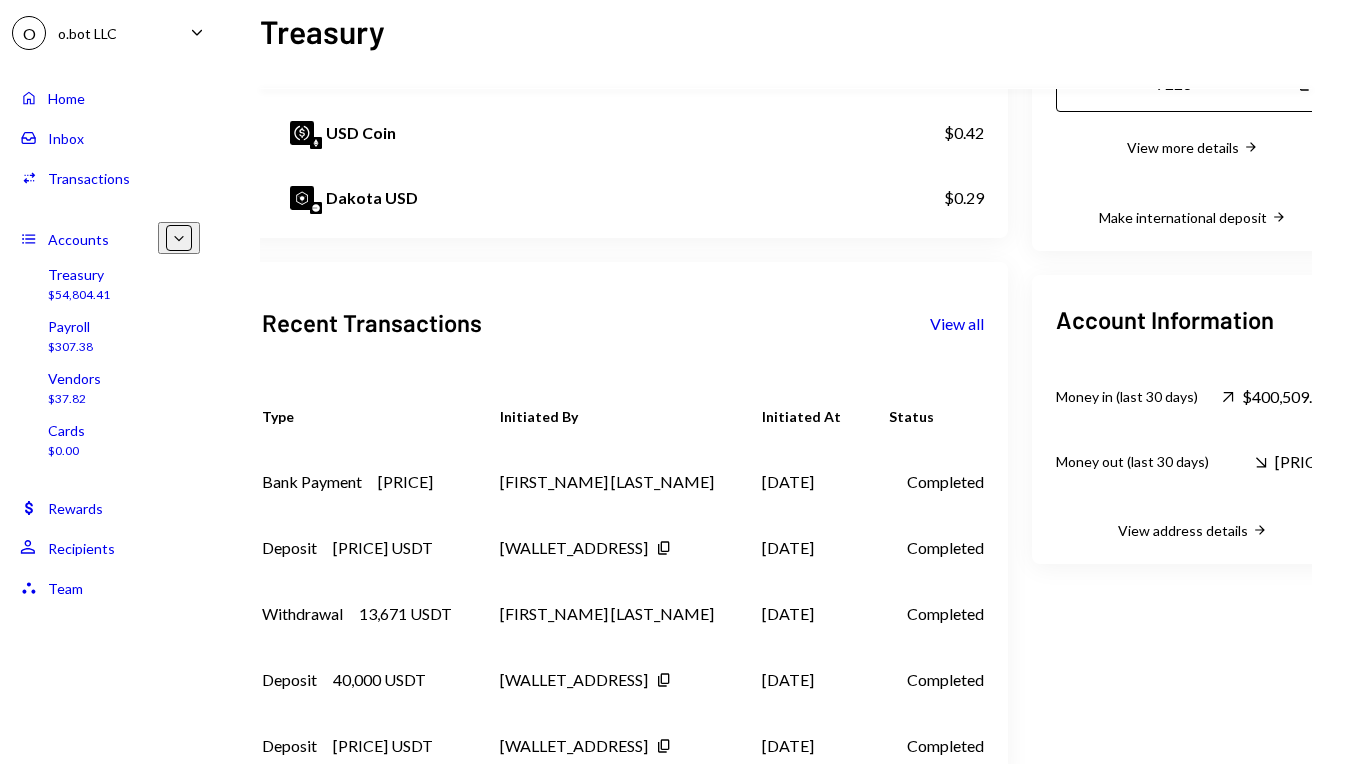 scroll, scrollTop: 377, scrollLeft: 22, axis: both 